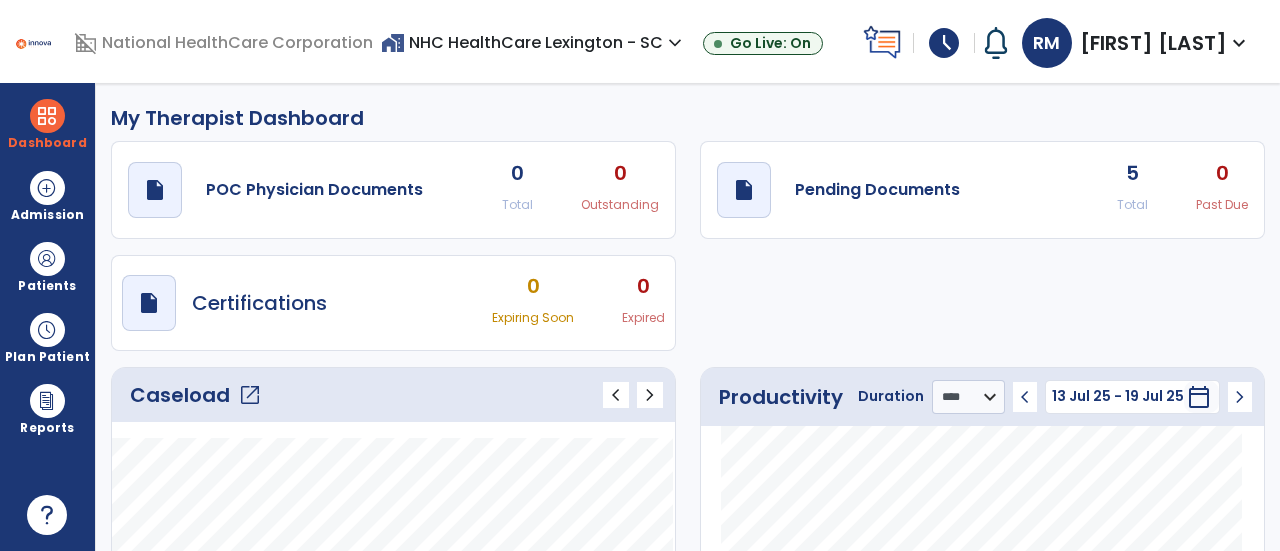 select on "****" 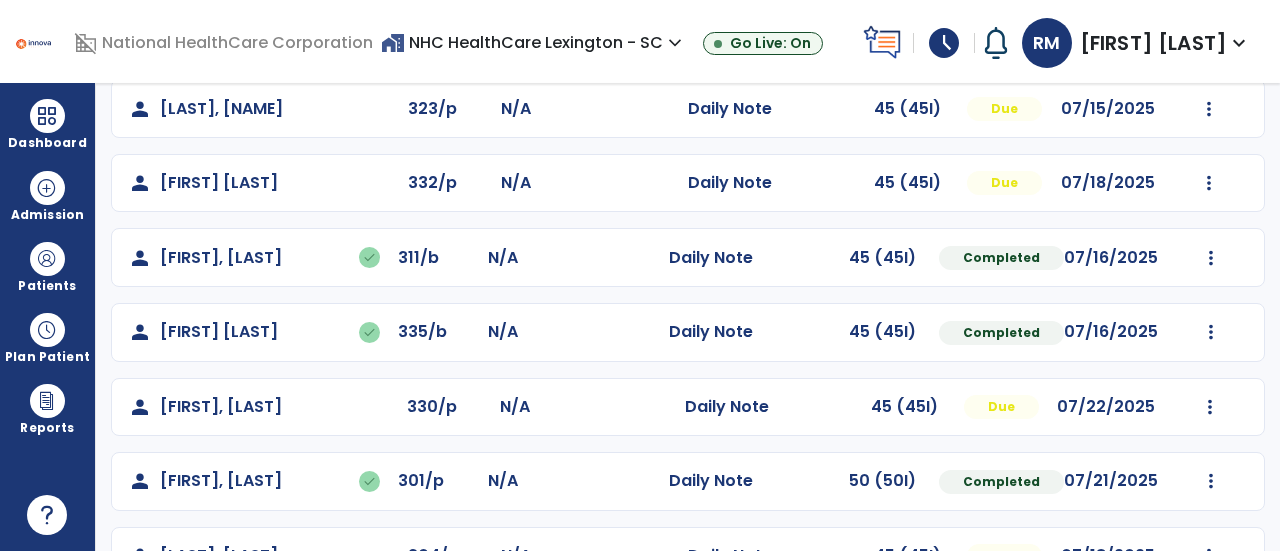 scroll, scrollTop: 333, scrollLeft: 0, axis: vertical 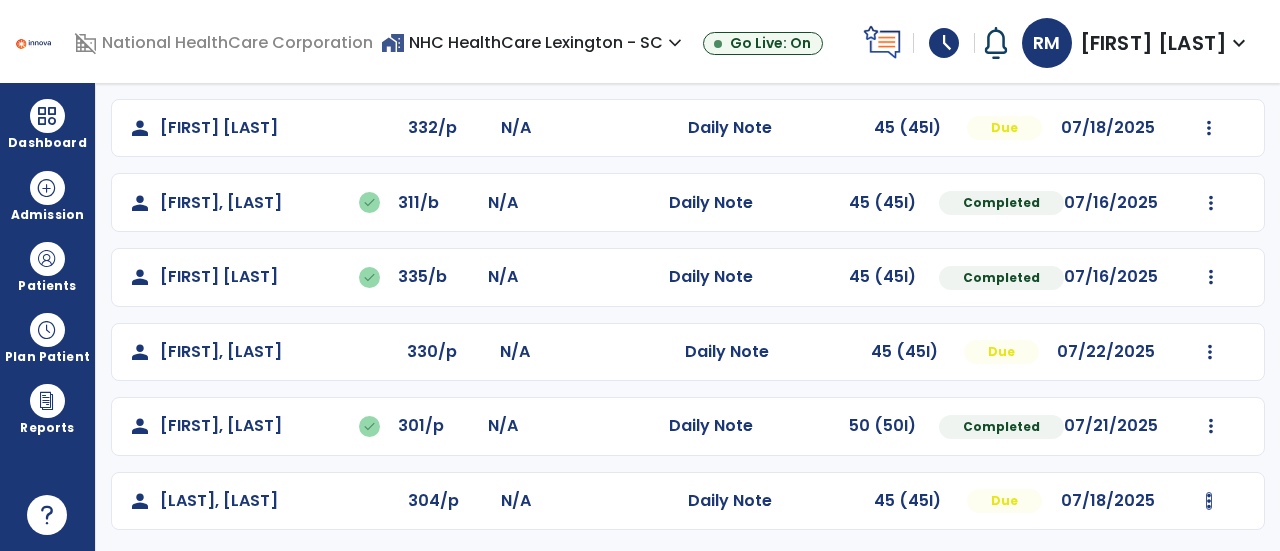 click at bounding box center [1209, -21] 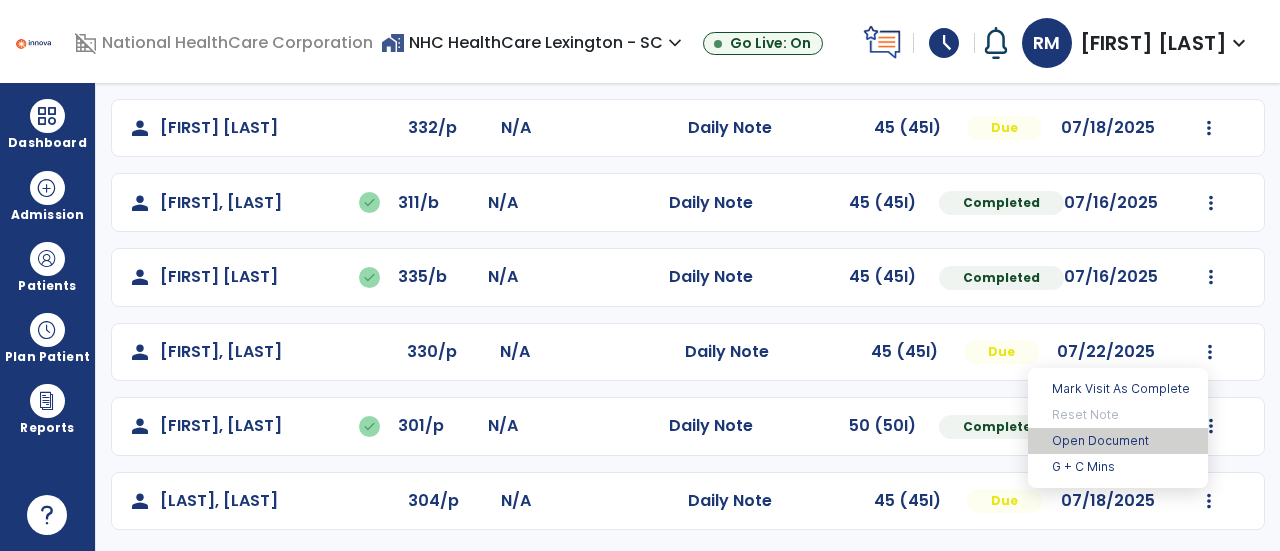 click on "Open Document" at bounding box center [1118, 441] 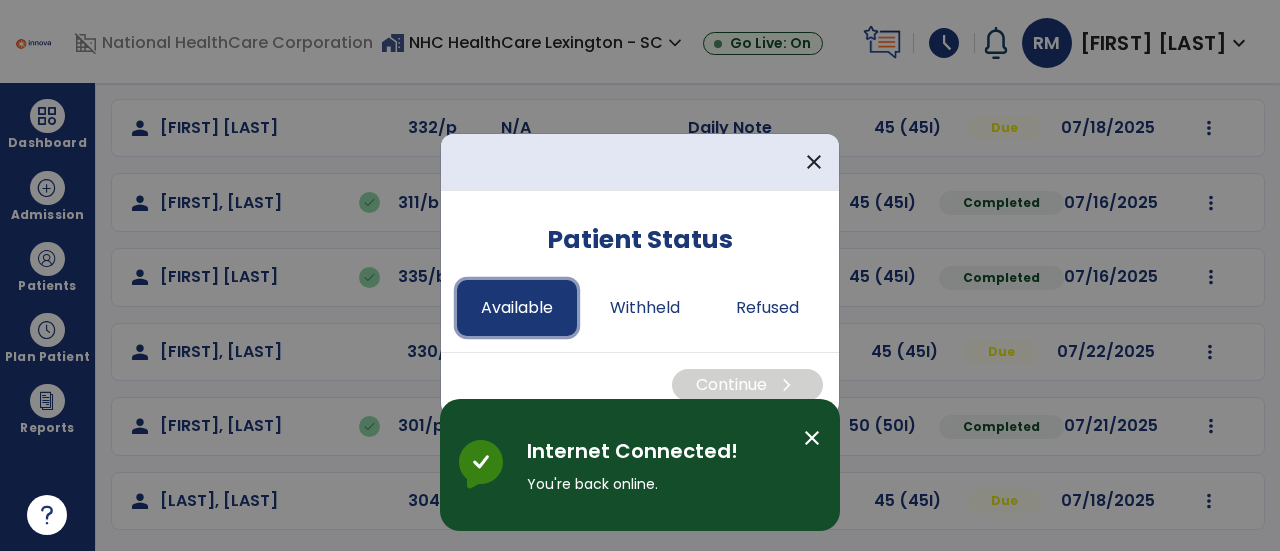 click on "Available" at bounding box center (517, 308) 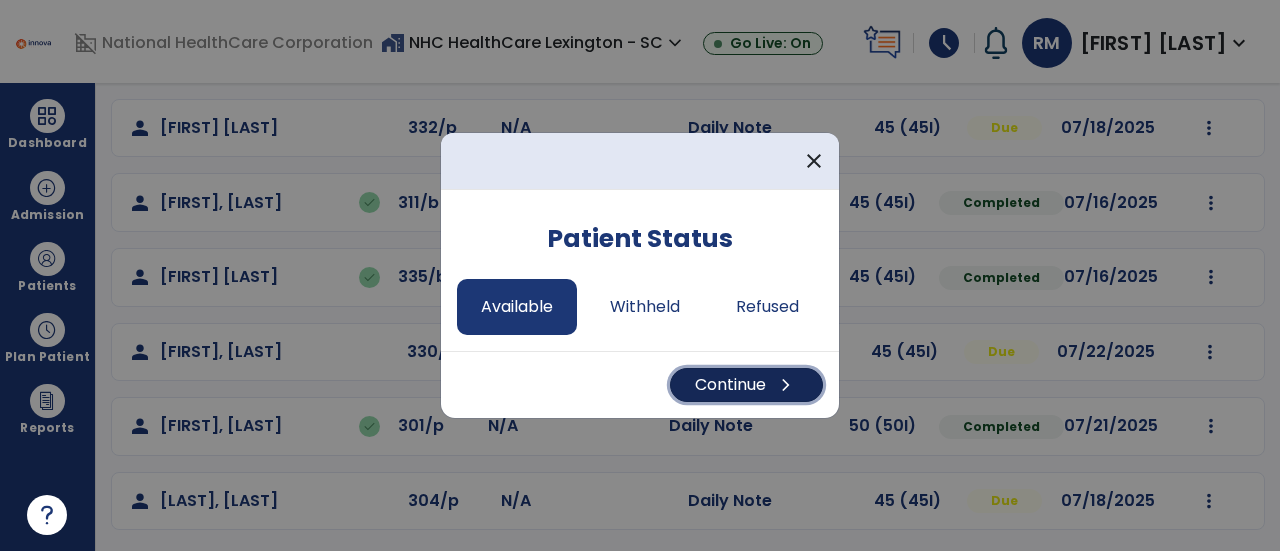 click on "Continue   chevron_right" at bounding box center (746, 385) 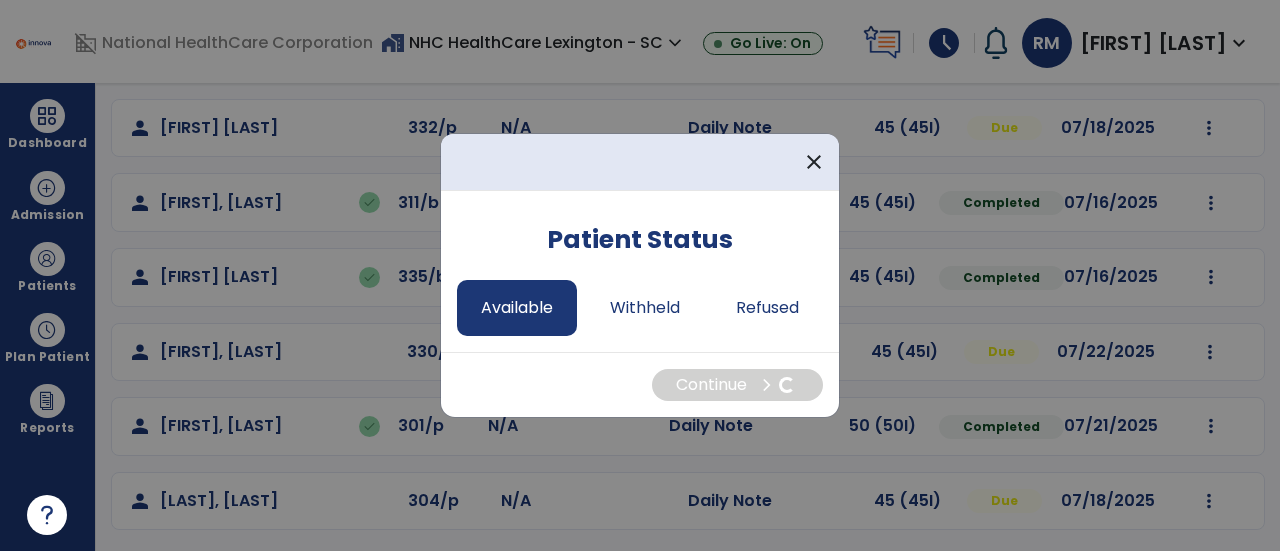select on "*" 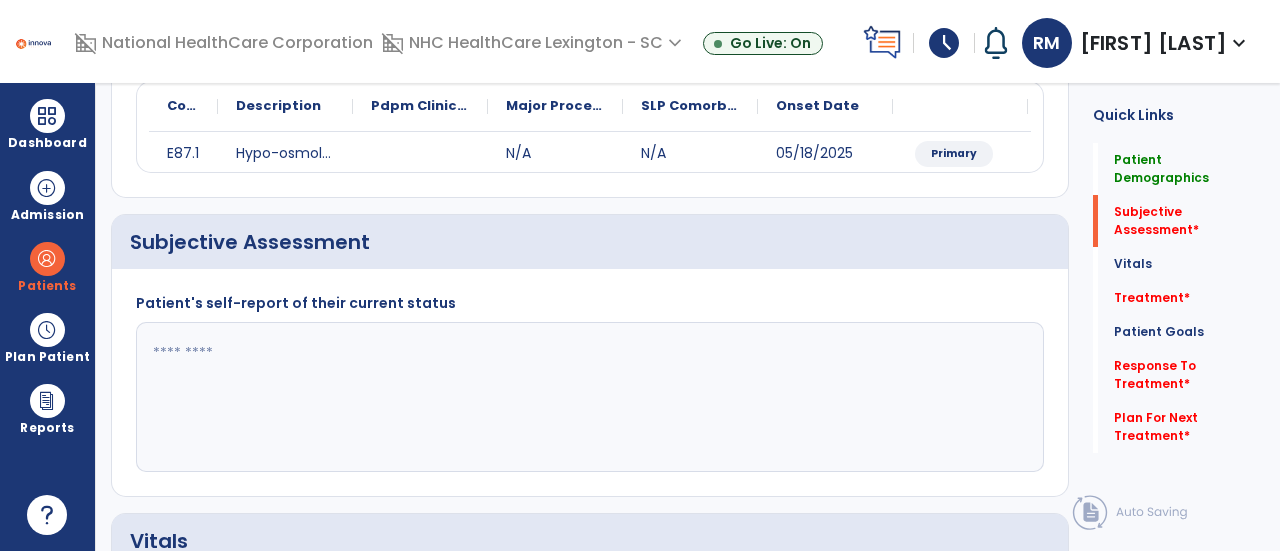 click 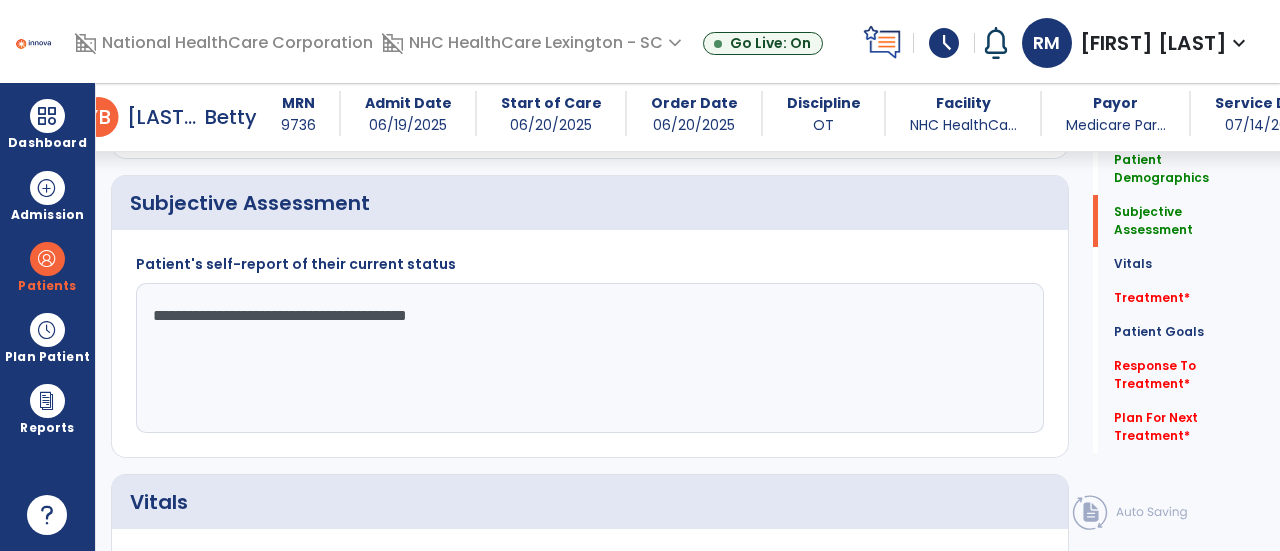 scroll, scrollTop: 352, scrollLeft: 0, axis: vertical 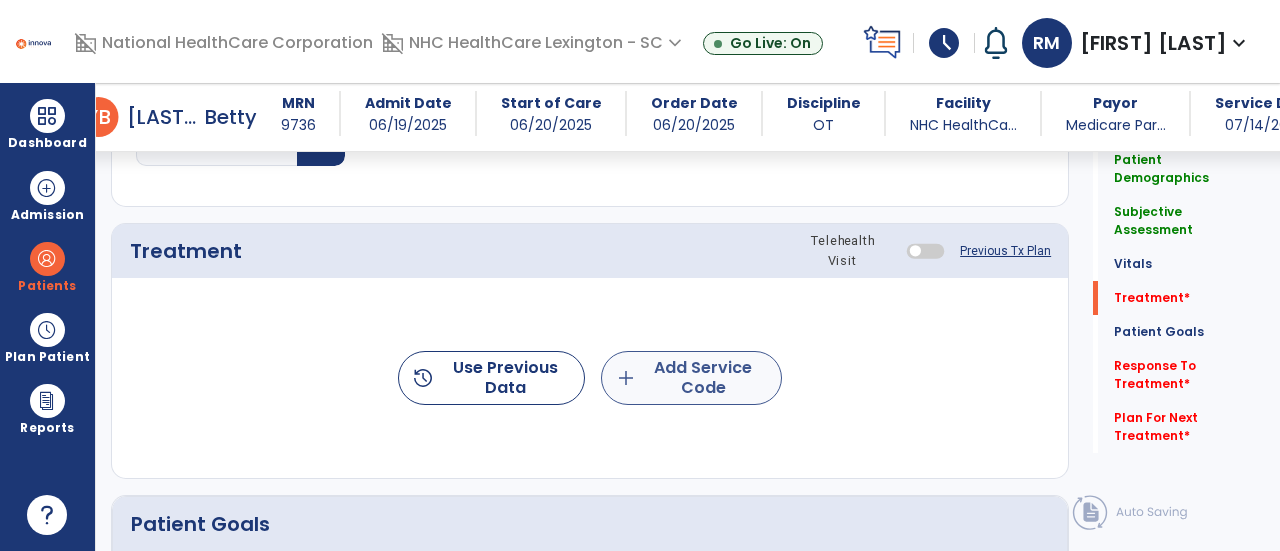 type on "**********" 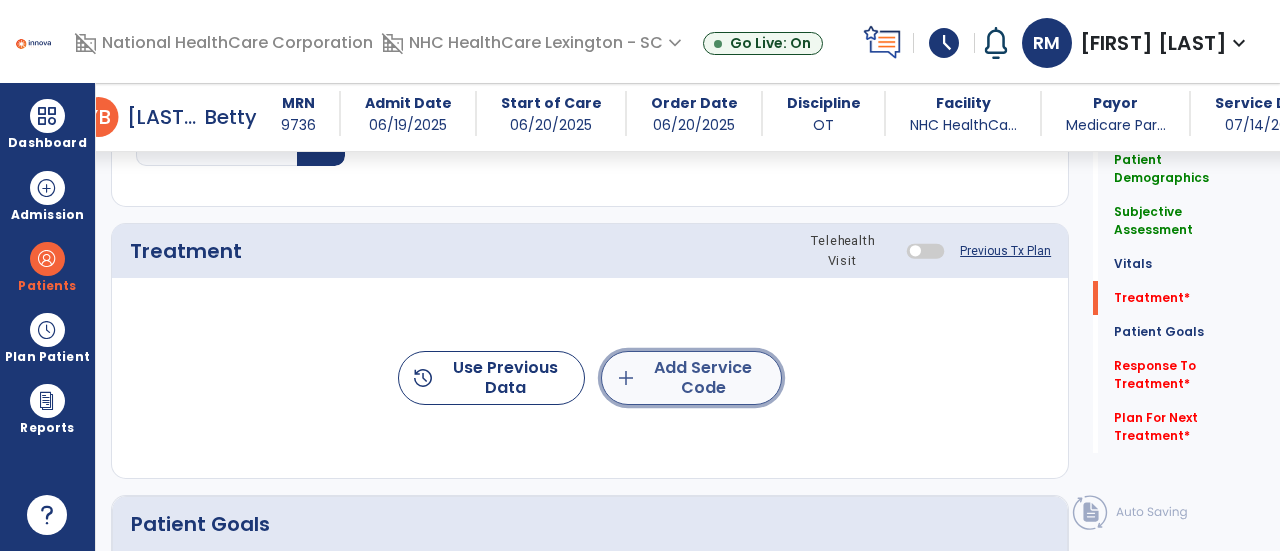 click on "add  Add Service Code" 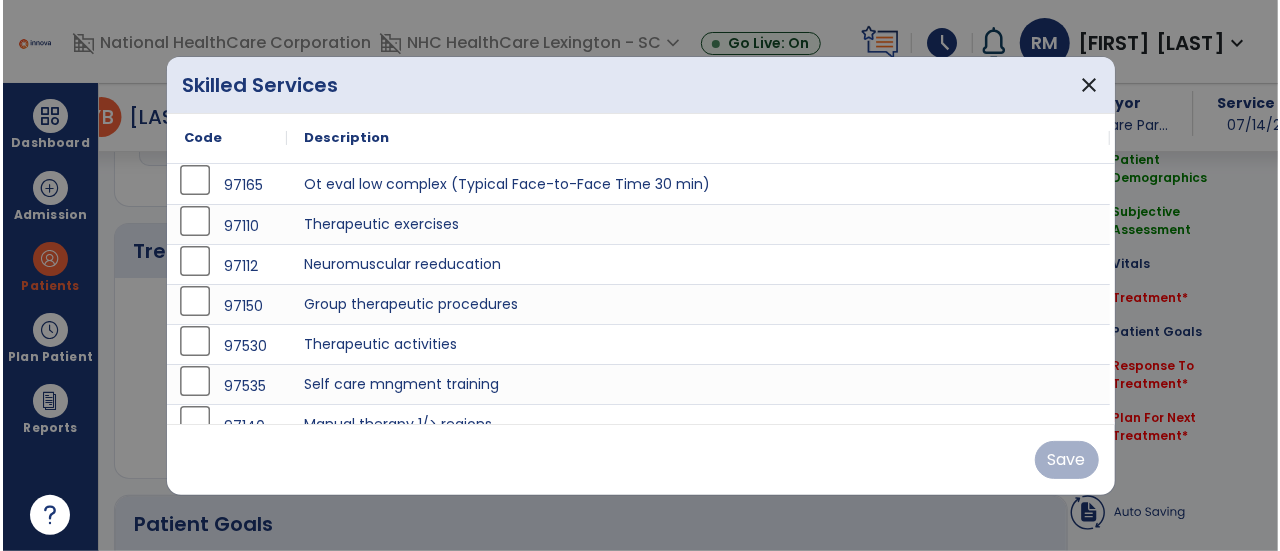 scroll, scrollTop: 1026, scrollLeft: 0, axis: vertical 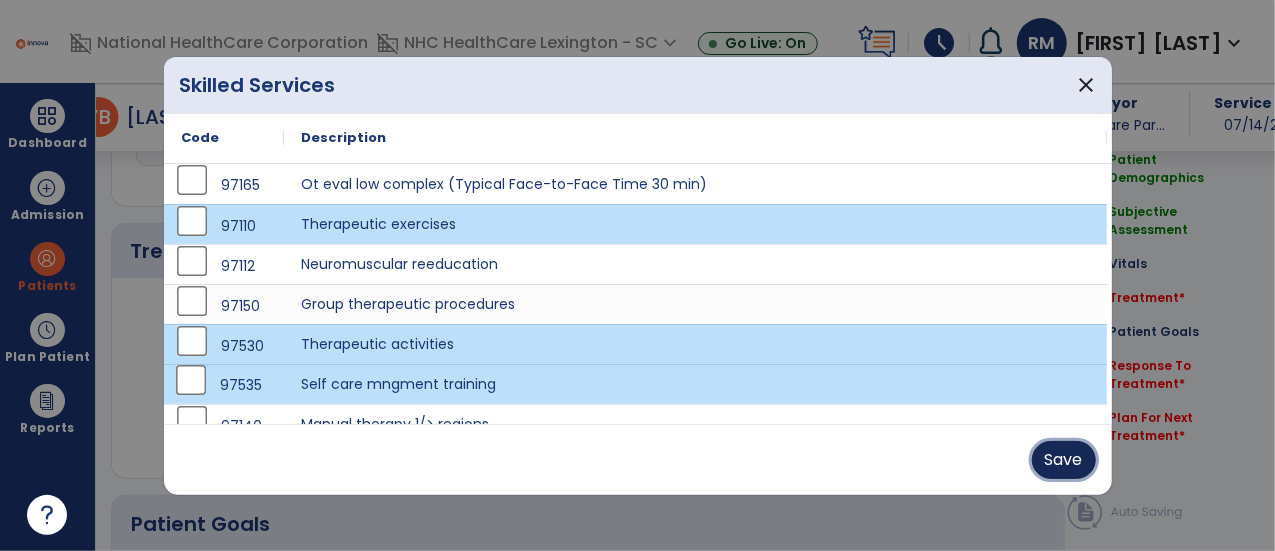 click on "Save" at bounding box center (1064, 460) 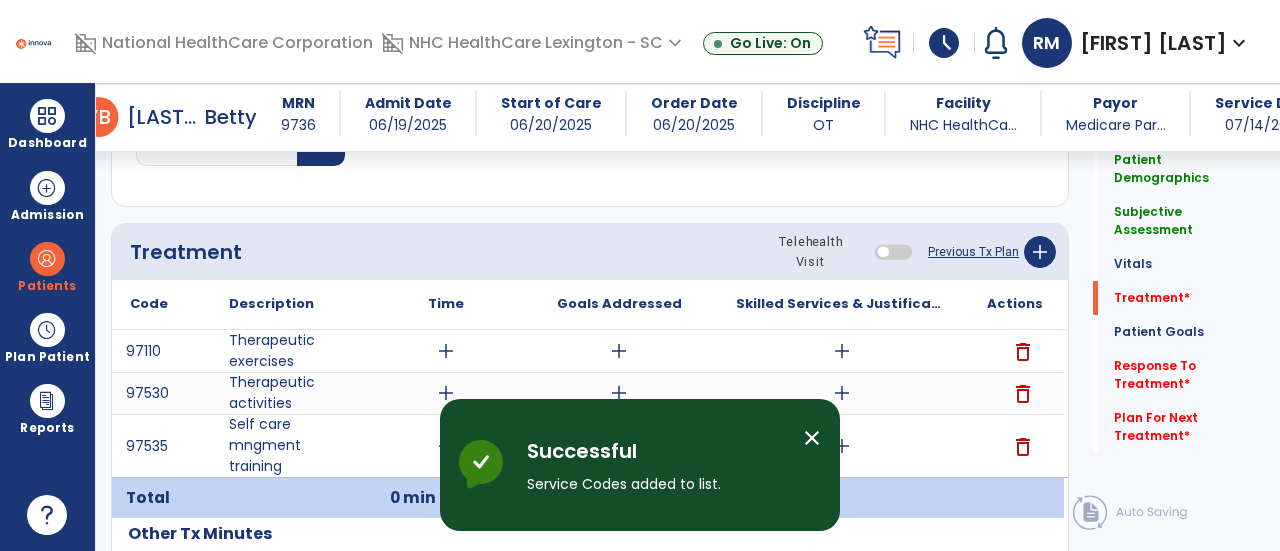 click on "add" at bounding box center (446, 351) 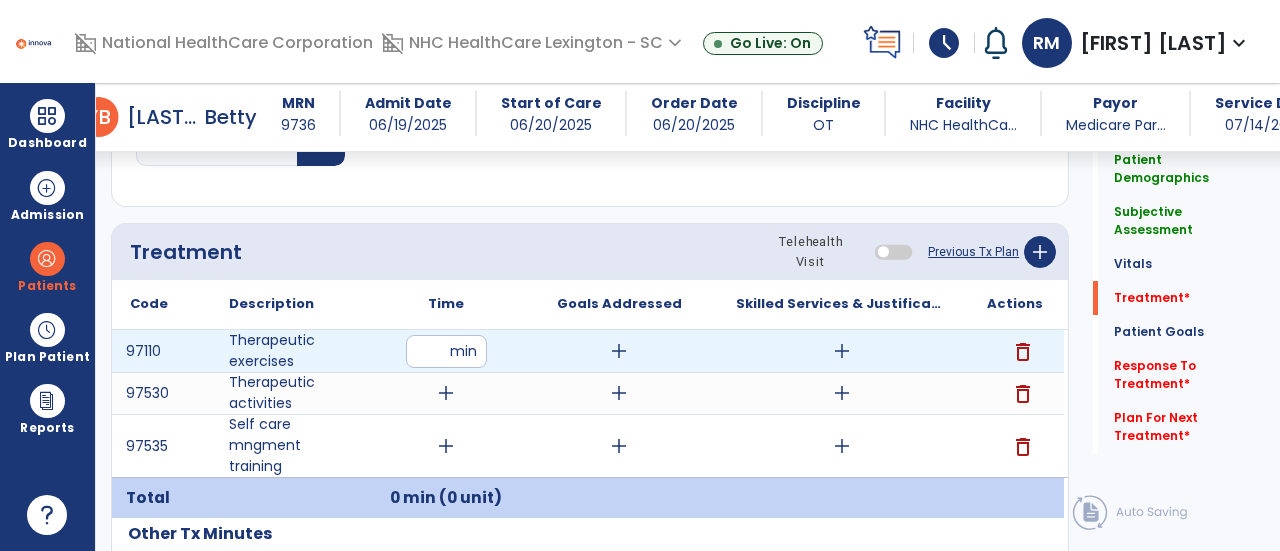 type on "**" 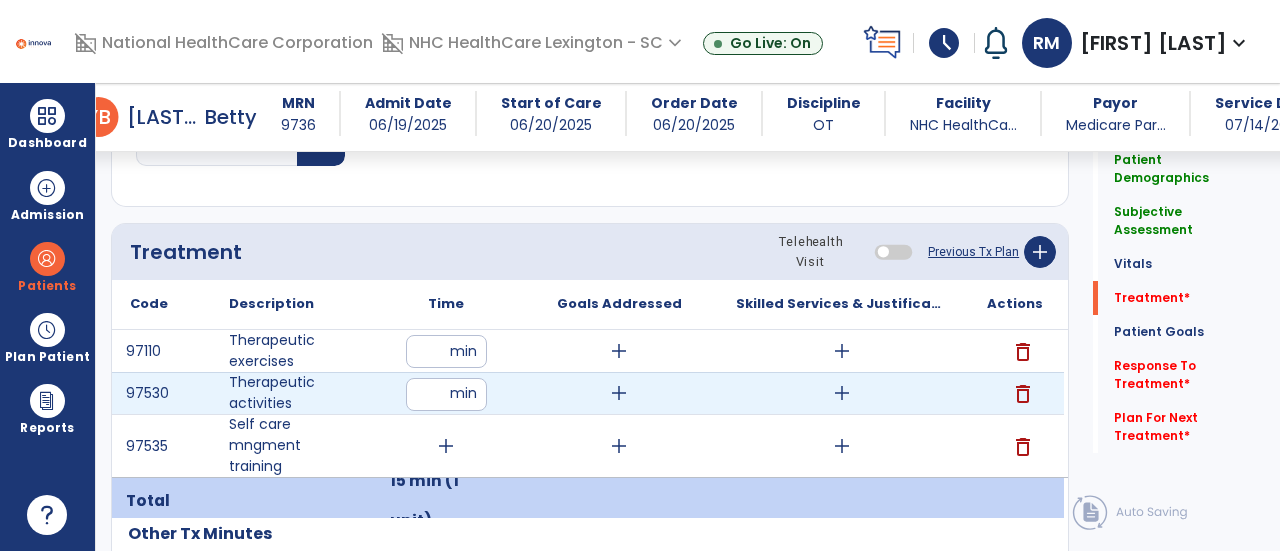 type on "**" 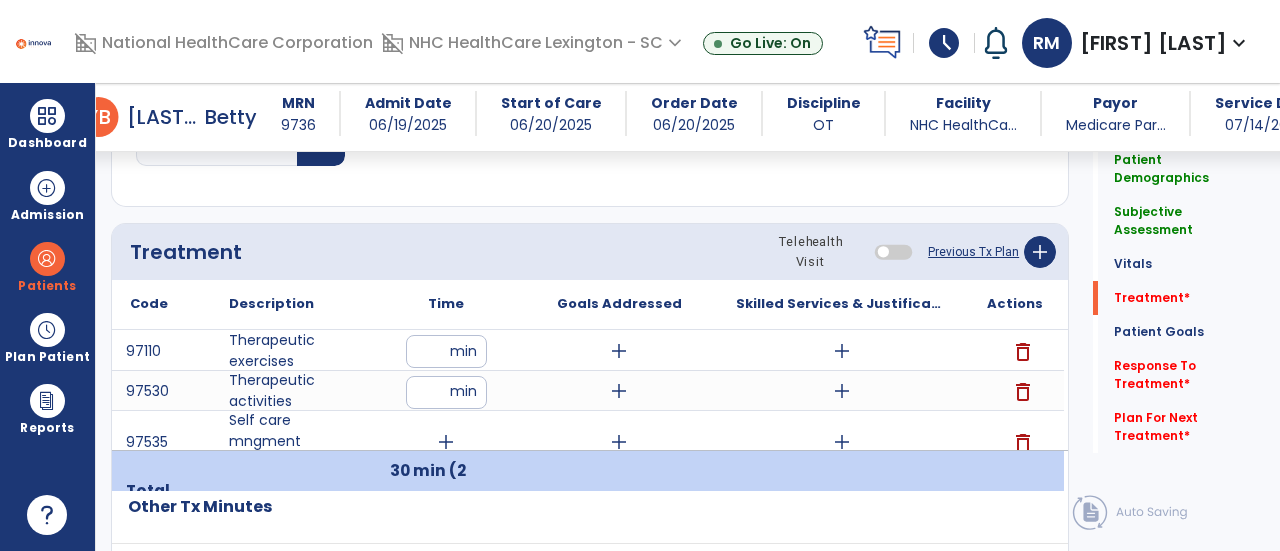 click on "add" at bounding box center (446, 442) 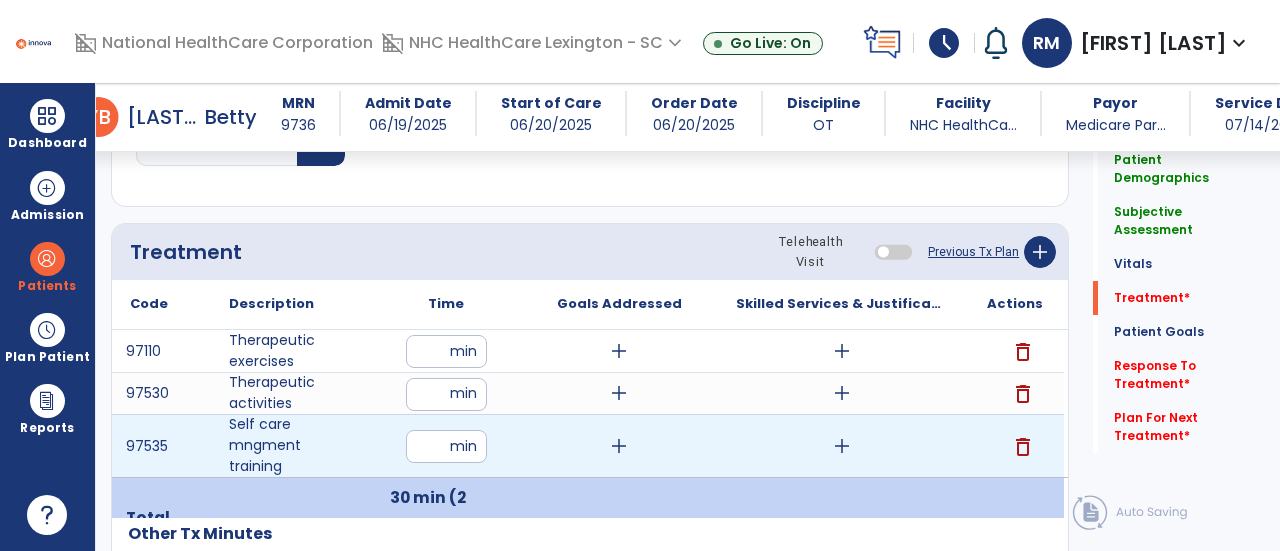 type on "**" 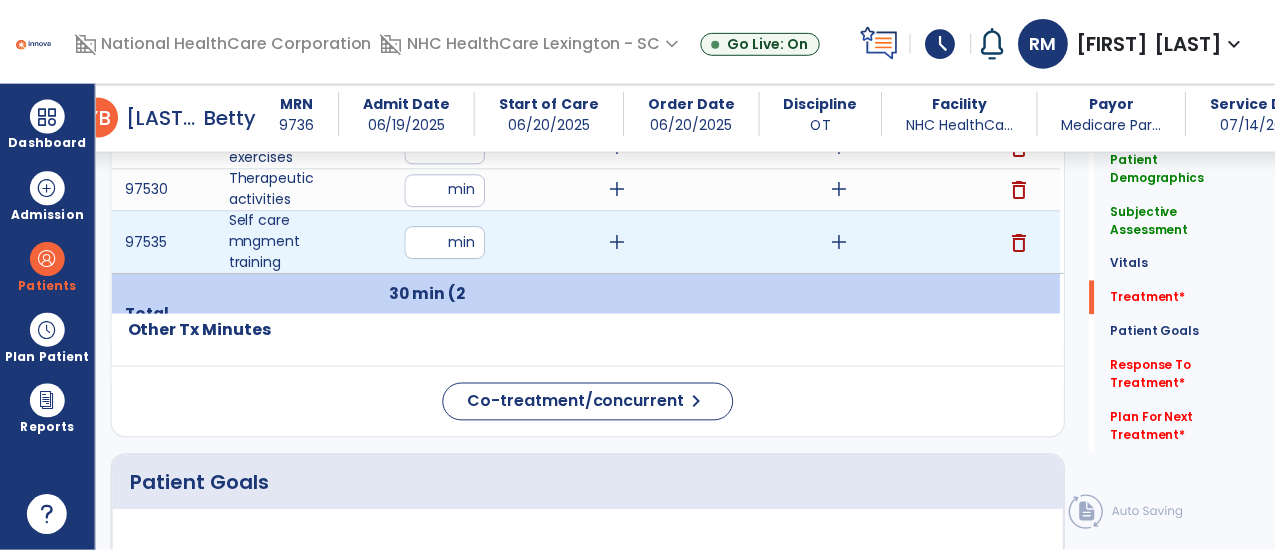 scroll, scrollTop: 1226, scrollLeft: 0, axis: vertical 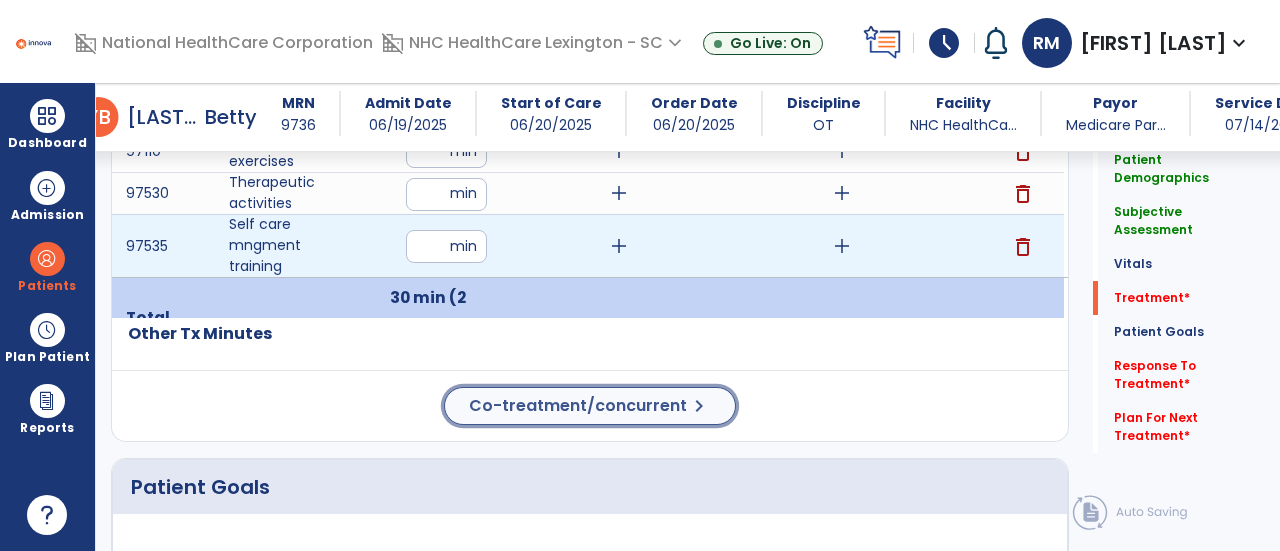 click on "Patient Demographics  Medical Diagnosis   Treatment Diagnosis   Precautions   Contraindications
Code
Description
Pdpm Clinical Category
E87.1 to" 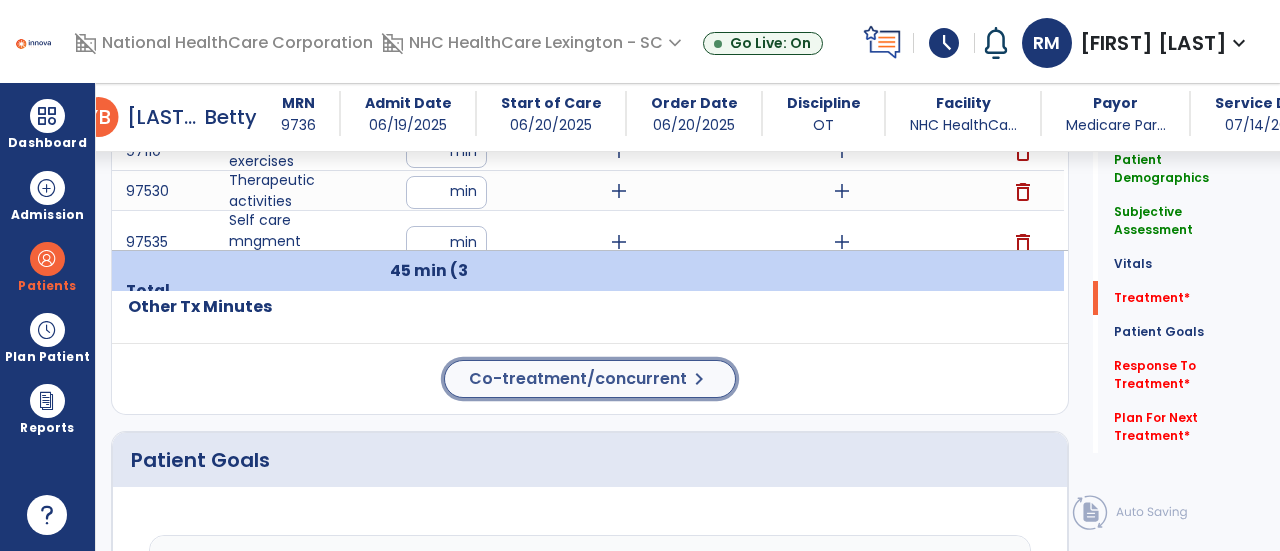 click on "Co-treatment/concurrent  chevron_right" 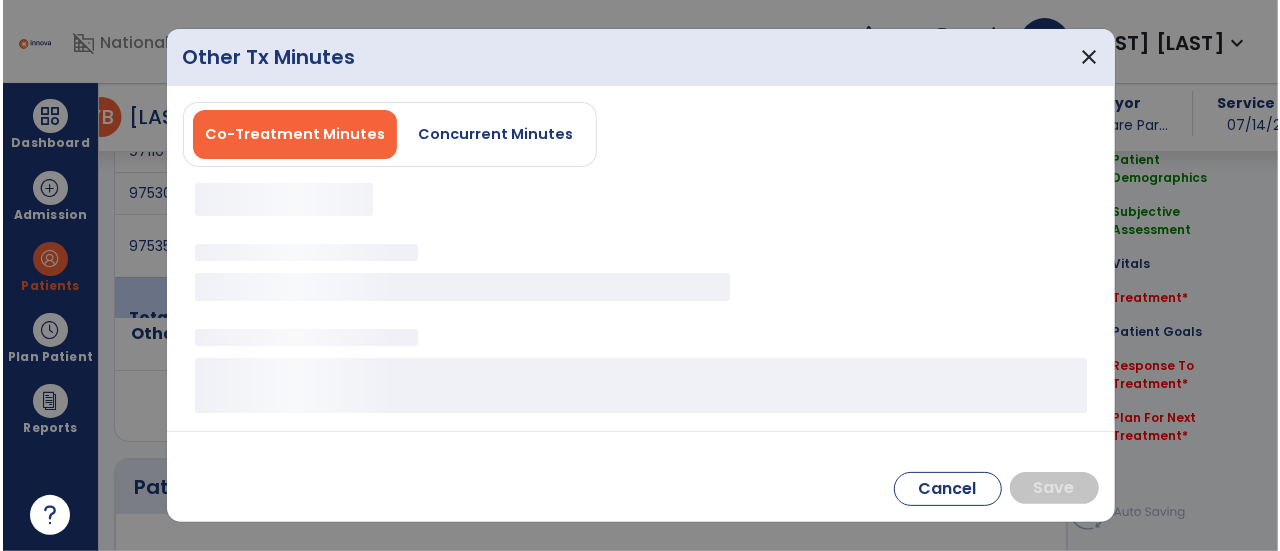 scroll, scrollTop: 1226, scrollLeft: 0, axis: vertical 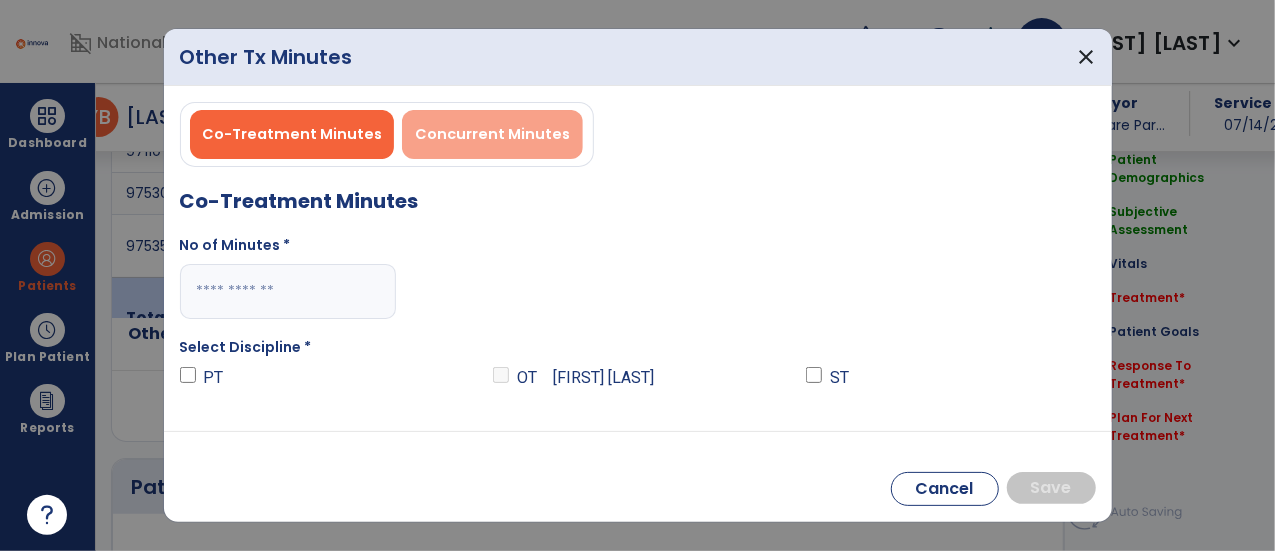 click on "Concurrent Minutes" at bounding box center [492, 134] 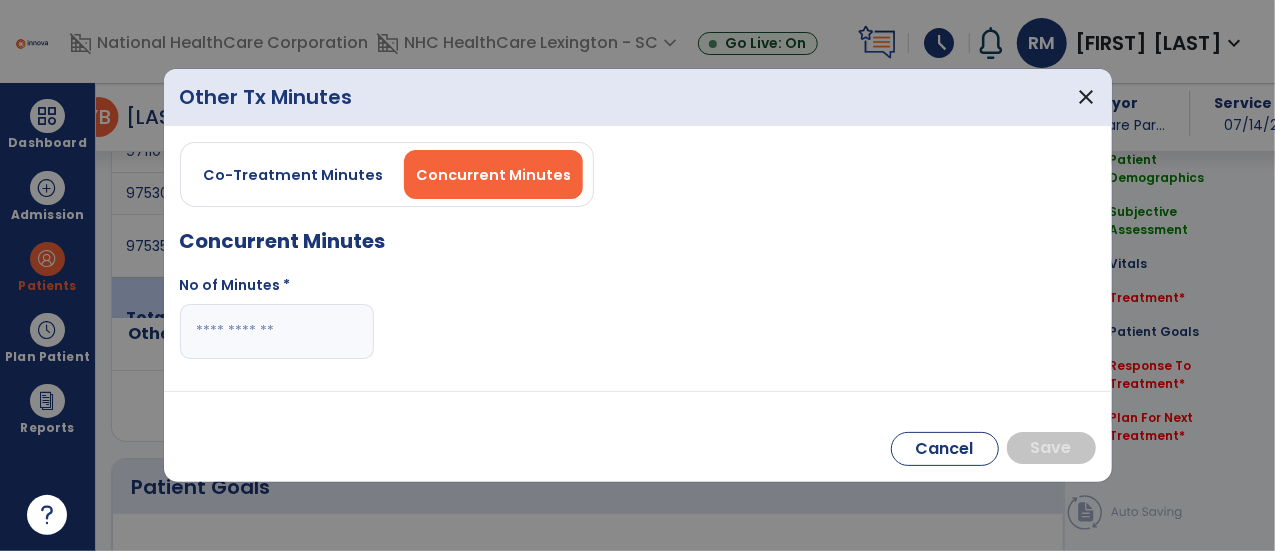 click at bounding box center [277, 331] 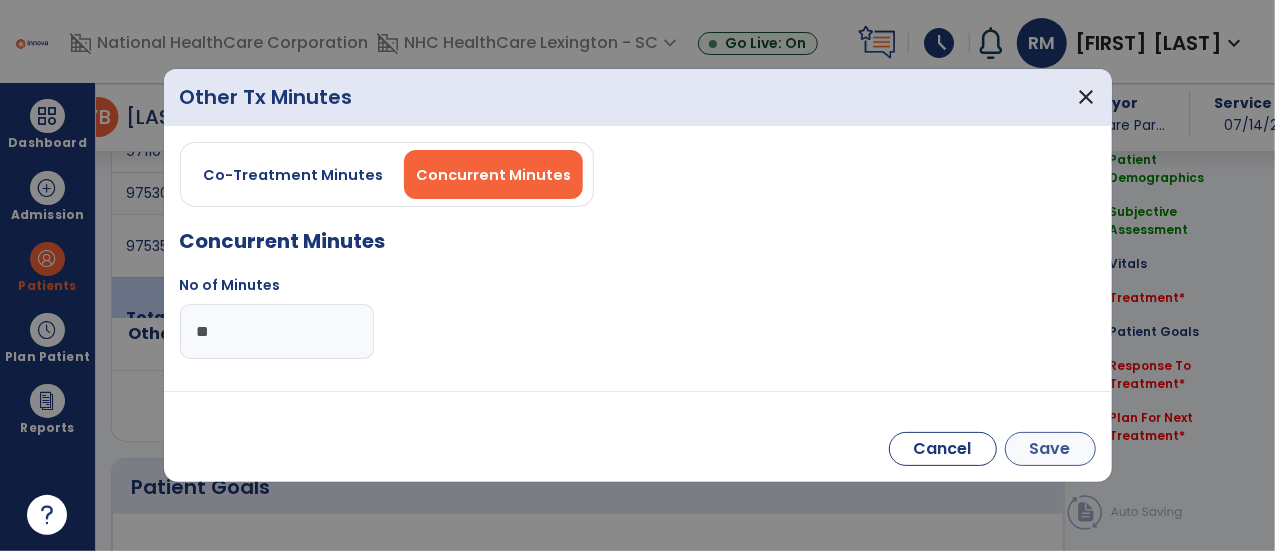 type on "**" 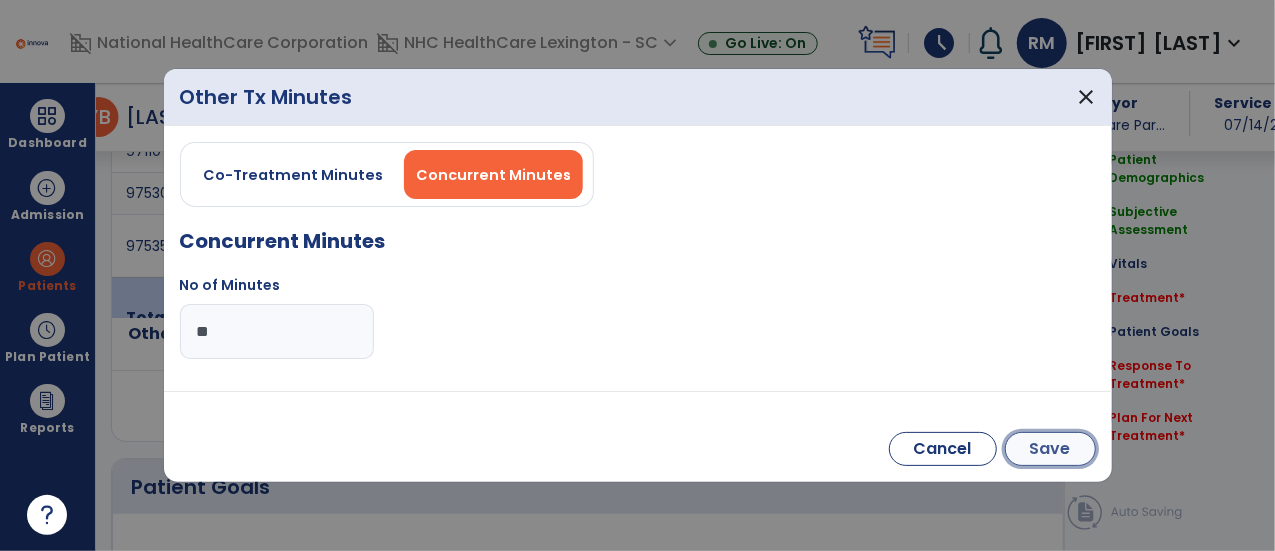 click on "Save" at bounding box center (1050, 449) 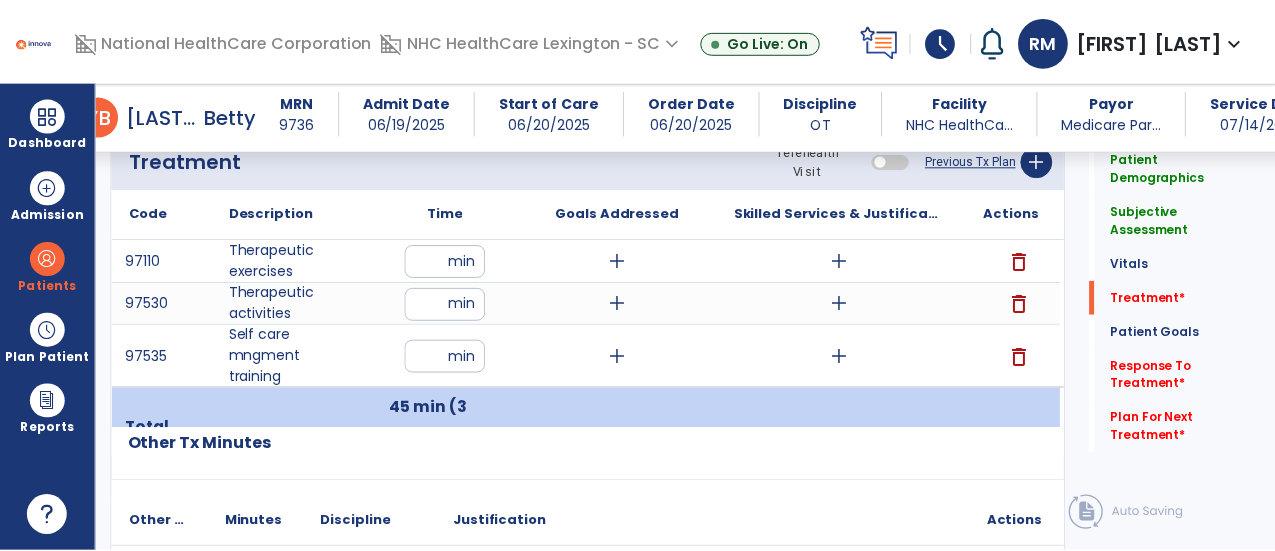 scroll, scrollTop: 1091, scrollLeft: 0, axis: vertical 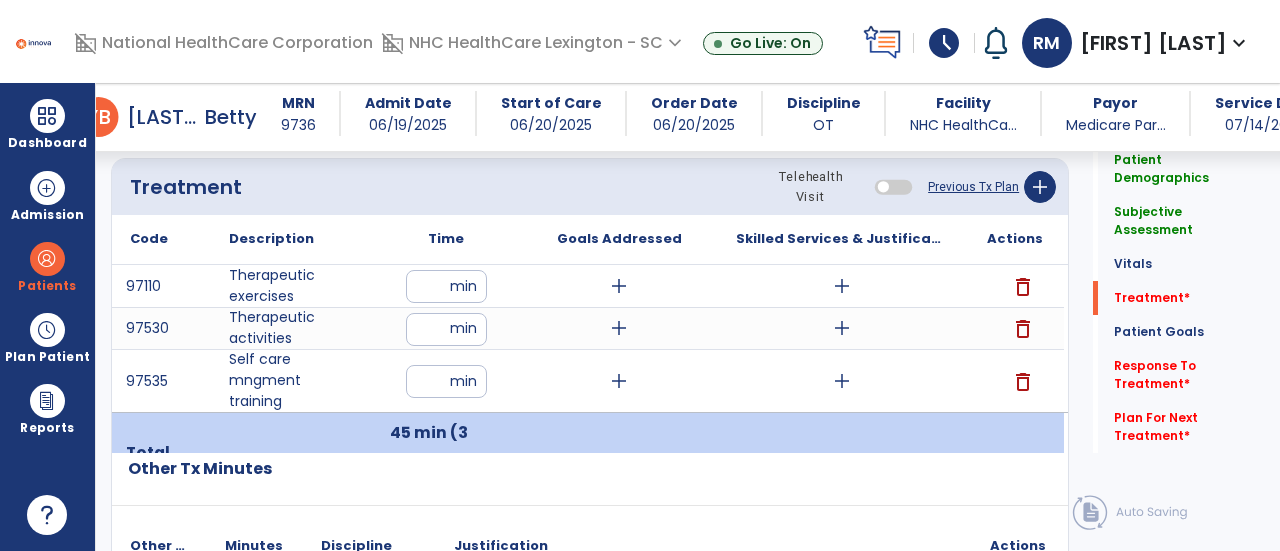 click on "add" at bounding box center [842, 286] 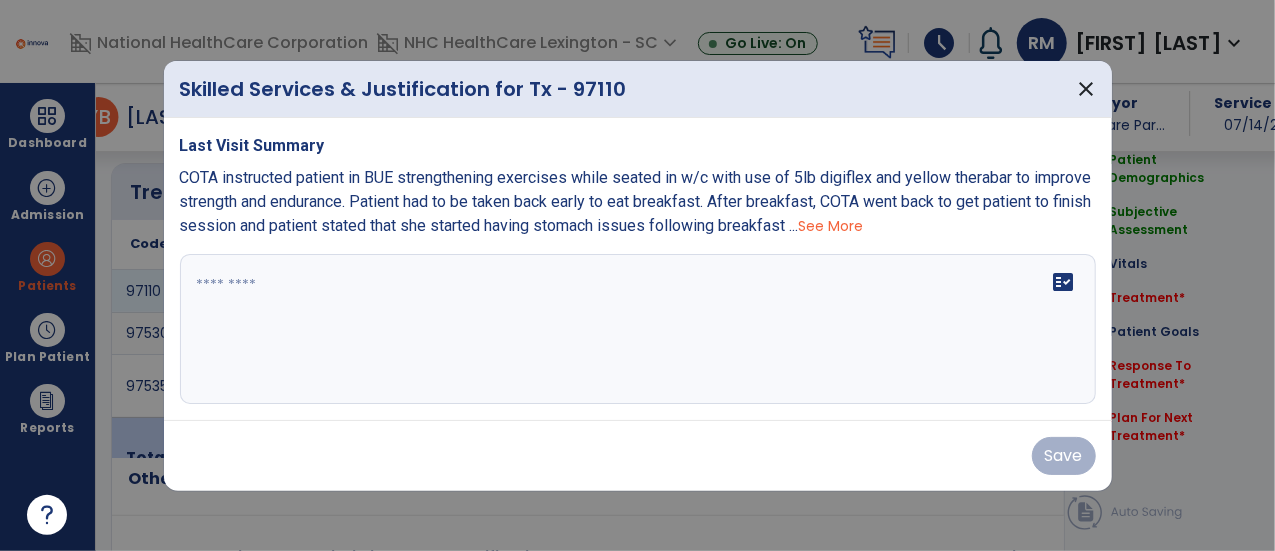 scroll, scrollTop: 1091, scrollLeft: 0, axis: vertical 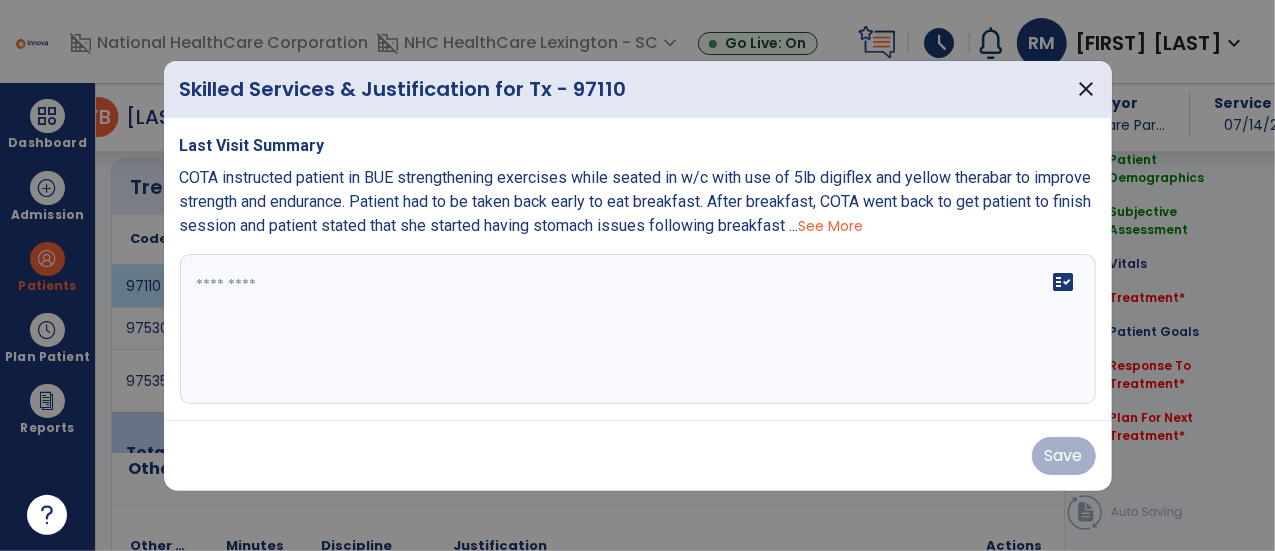 click on "fact_check" at bounding box center (638, 329) 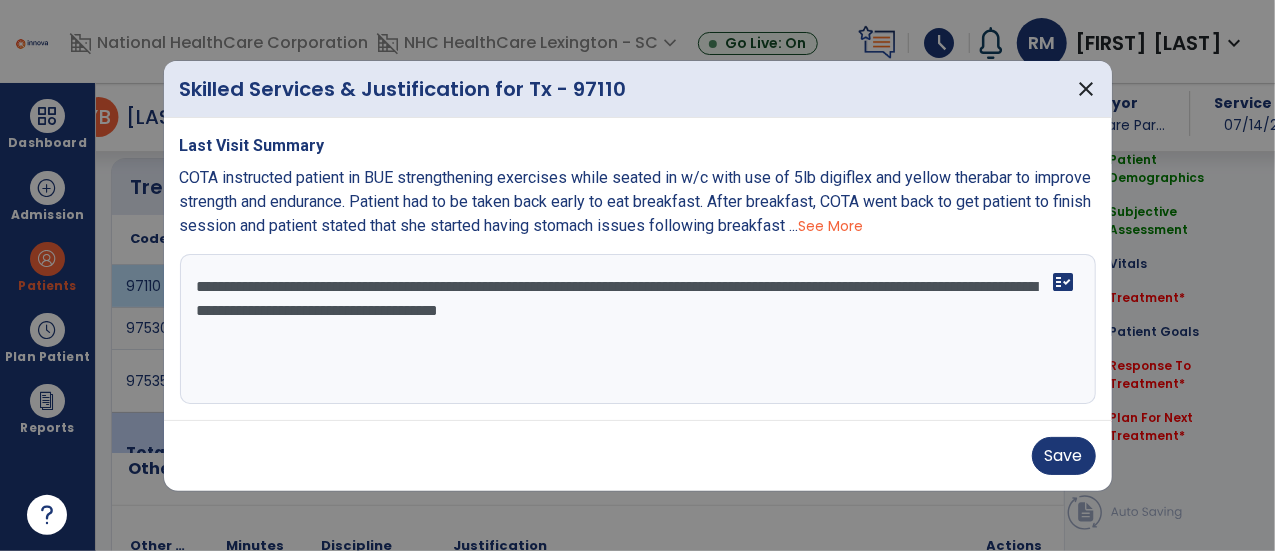 click on "**********" at bounding box center [638, 329] 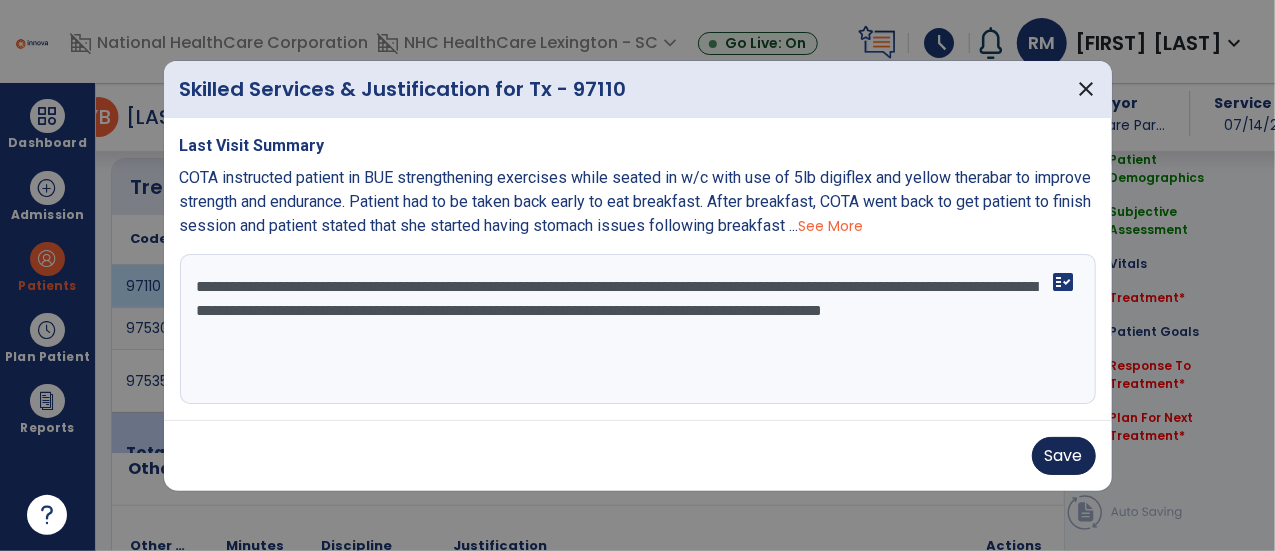 type on "**********" 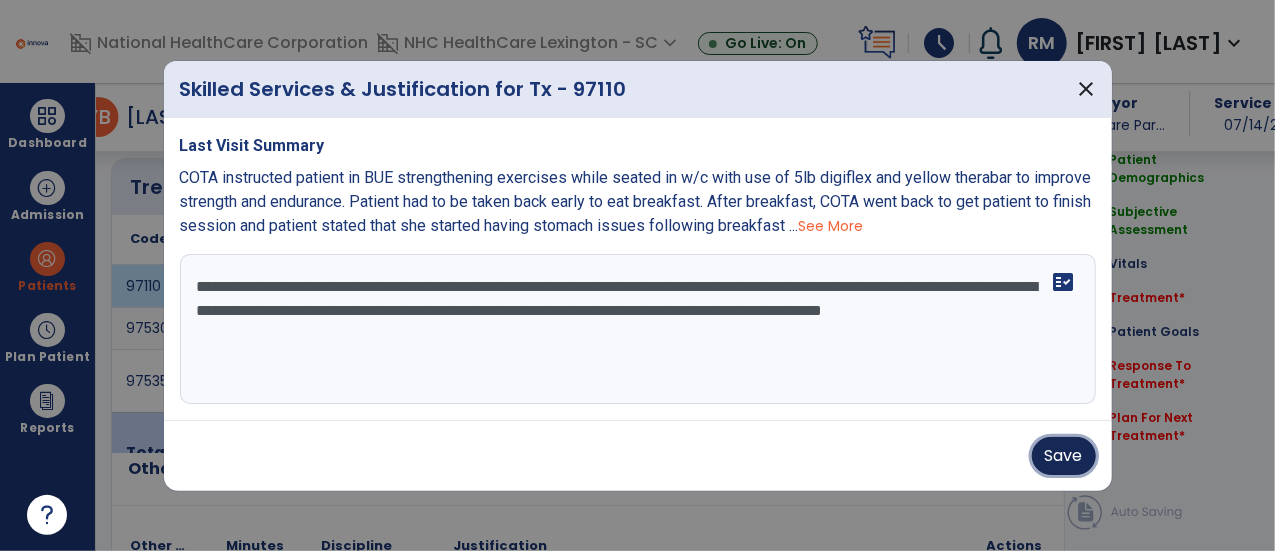 click on "Save" at bounding box center [1064, 456] 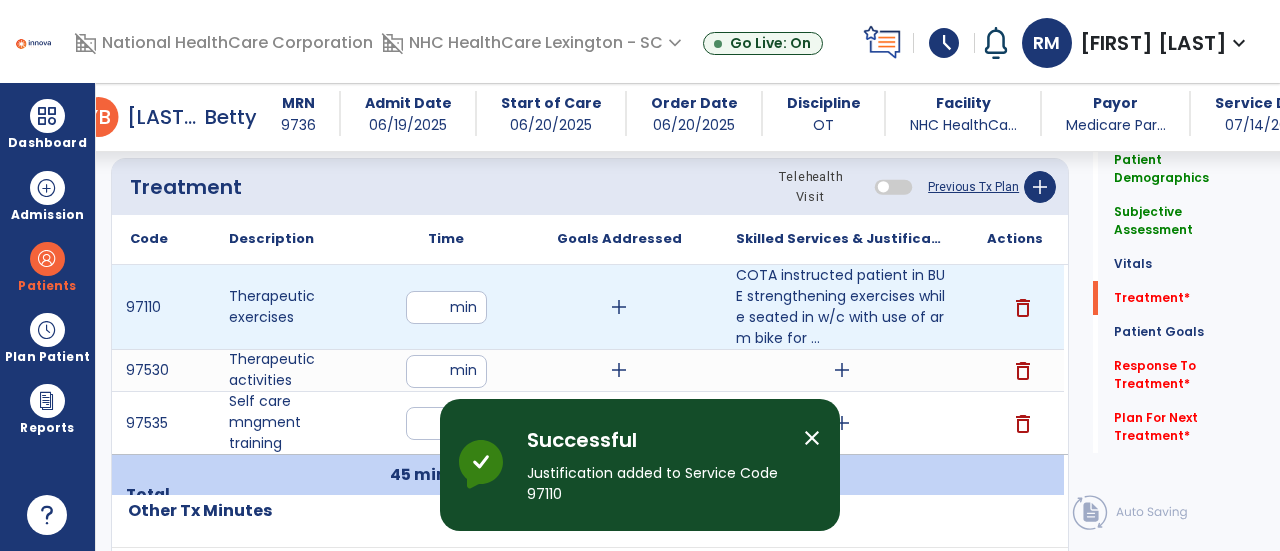 click on "**" at bounding box center (446, 307) 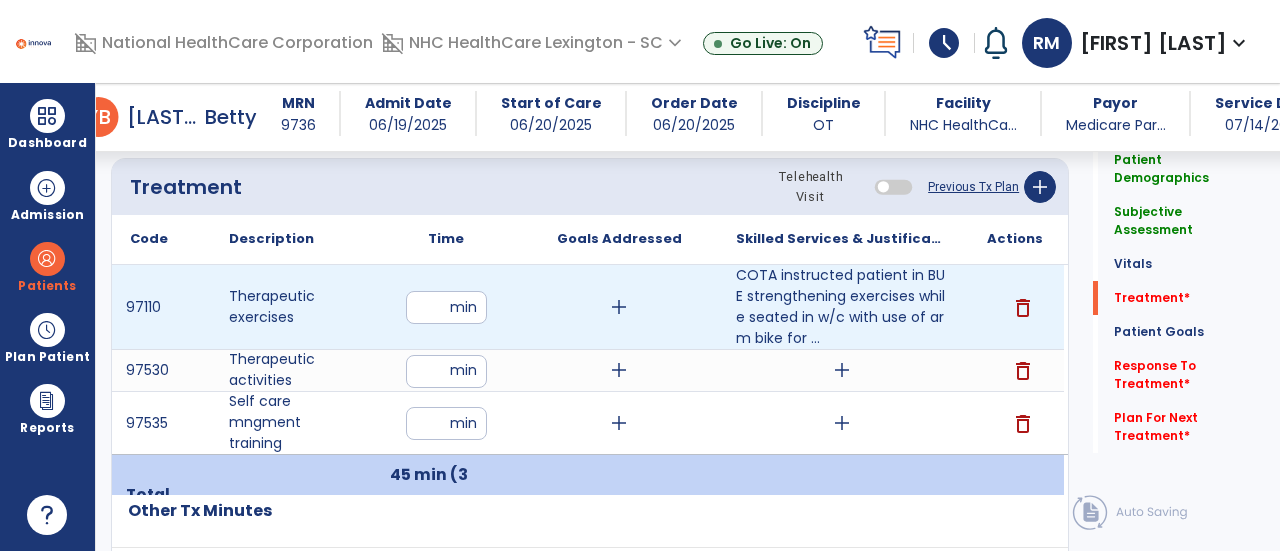 type on "*" 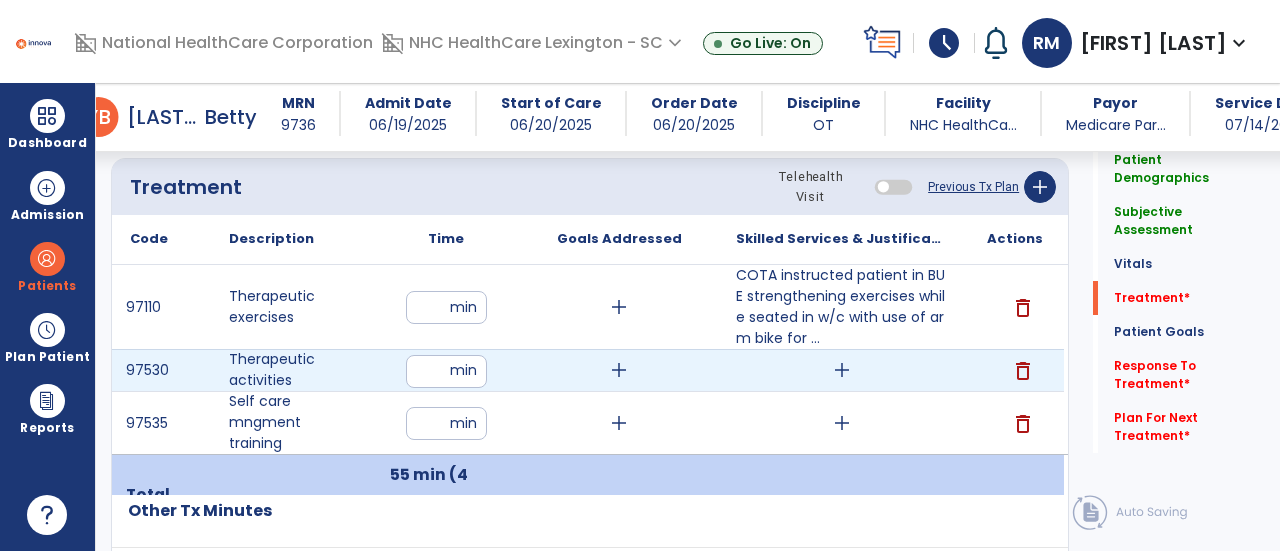 click on "**" at bounding box center (446, 371) 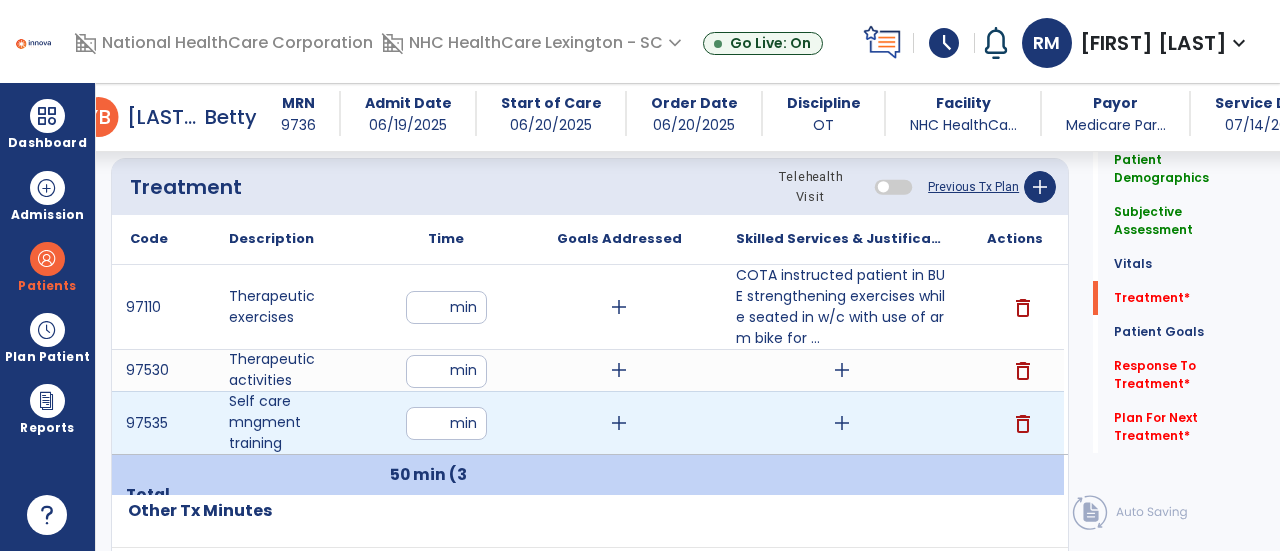 click on "**" at bounding box center [446, 423] 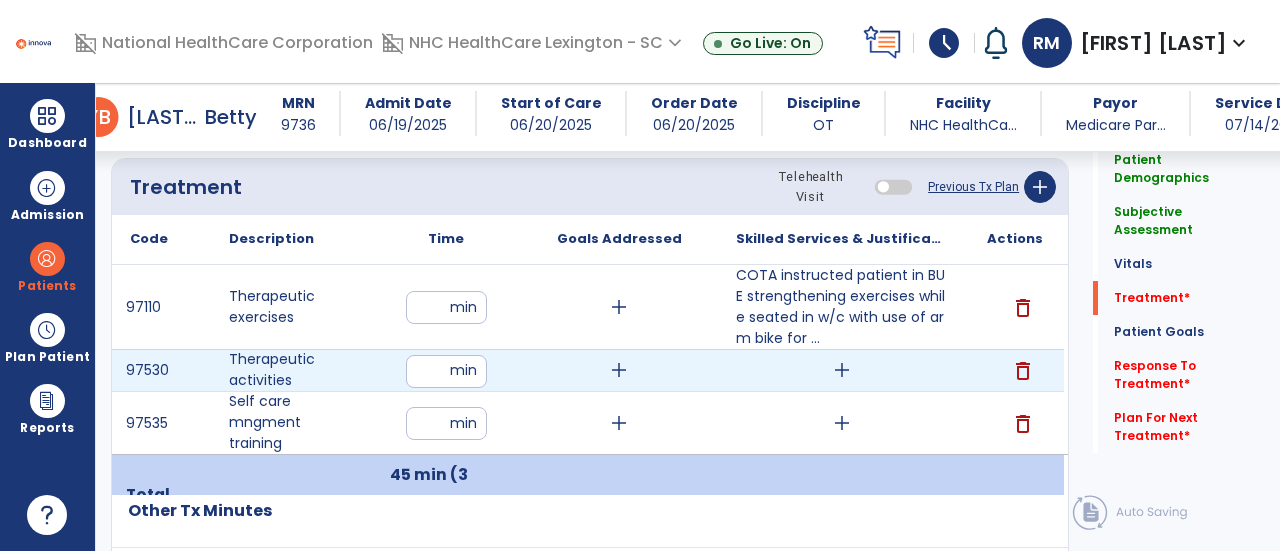 click on "add" at bounding box center (842, 370) 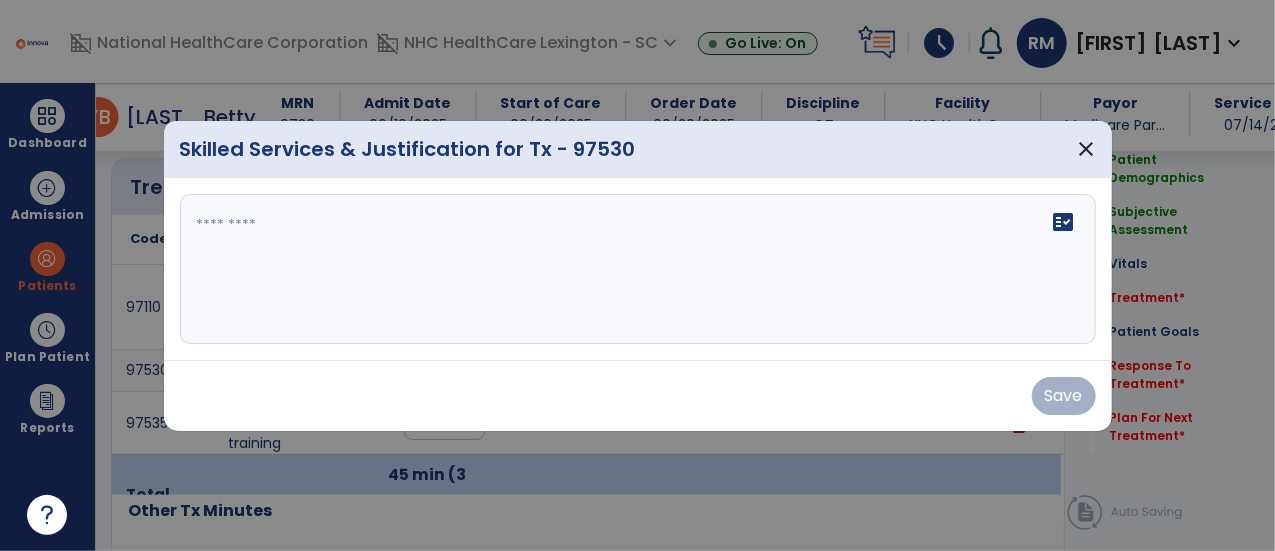 scroll, scrollTop: 1091, scrollLeft: 0, axis: vertical 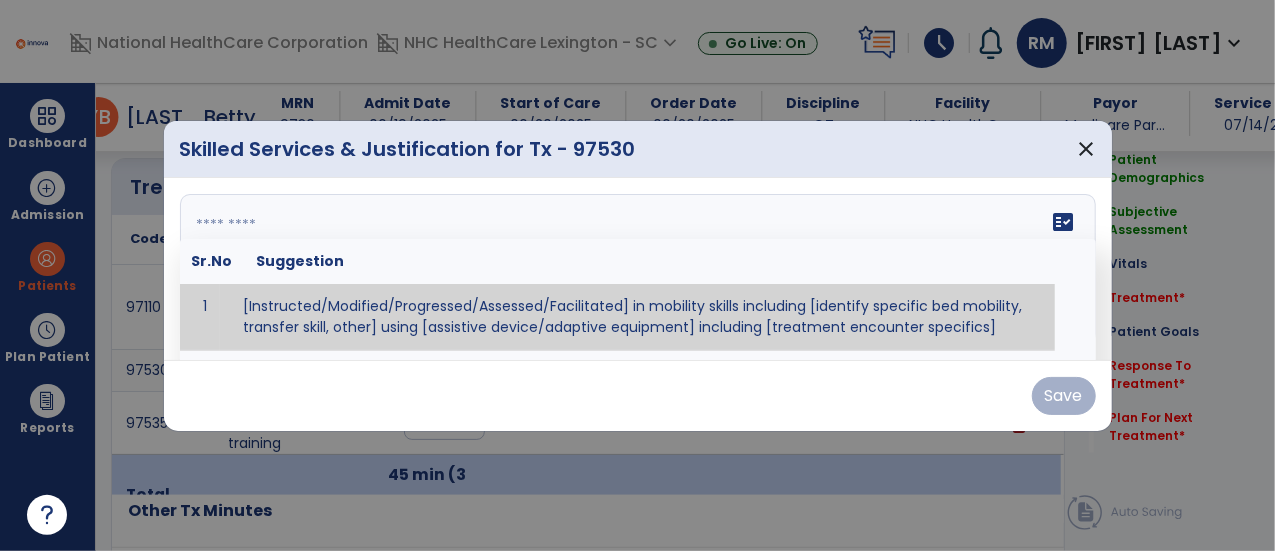 click at bounding box center [636, 269] 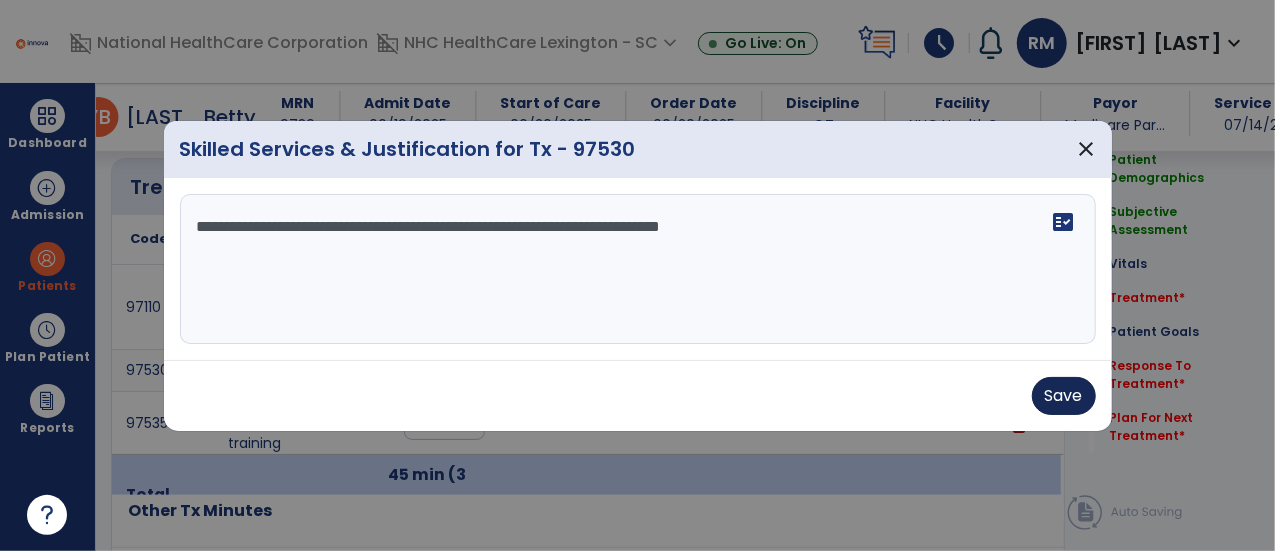 type on "**********" 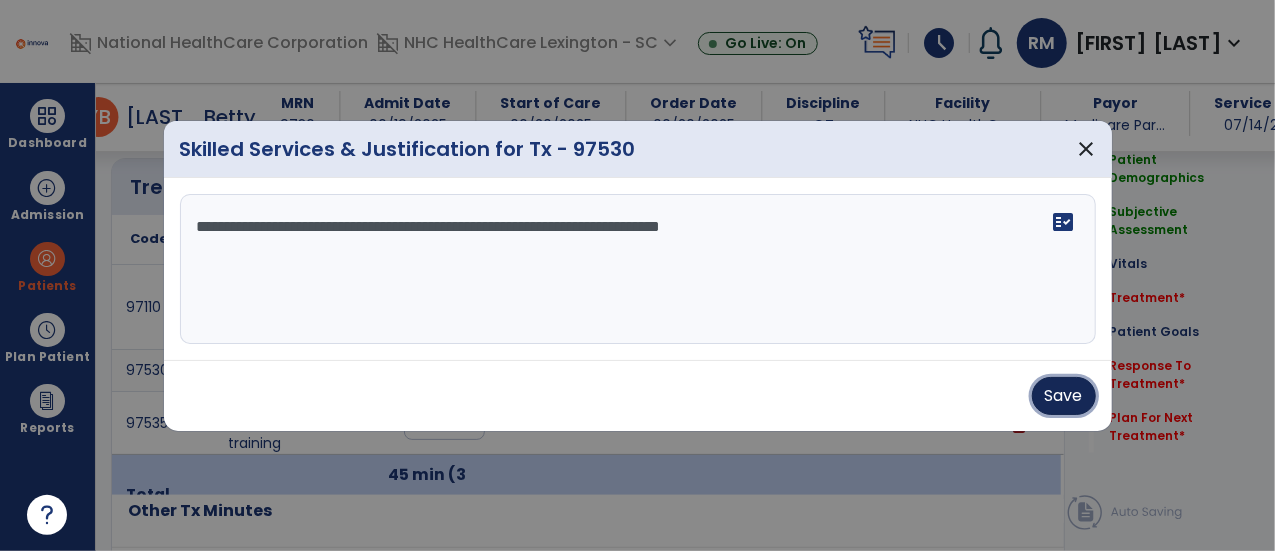 click on "Save" at bounding box center [1064, 396] 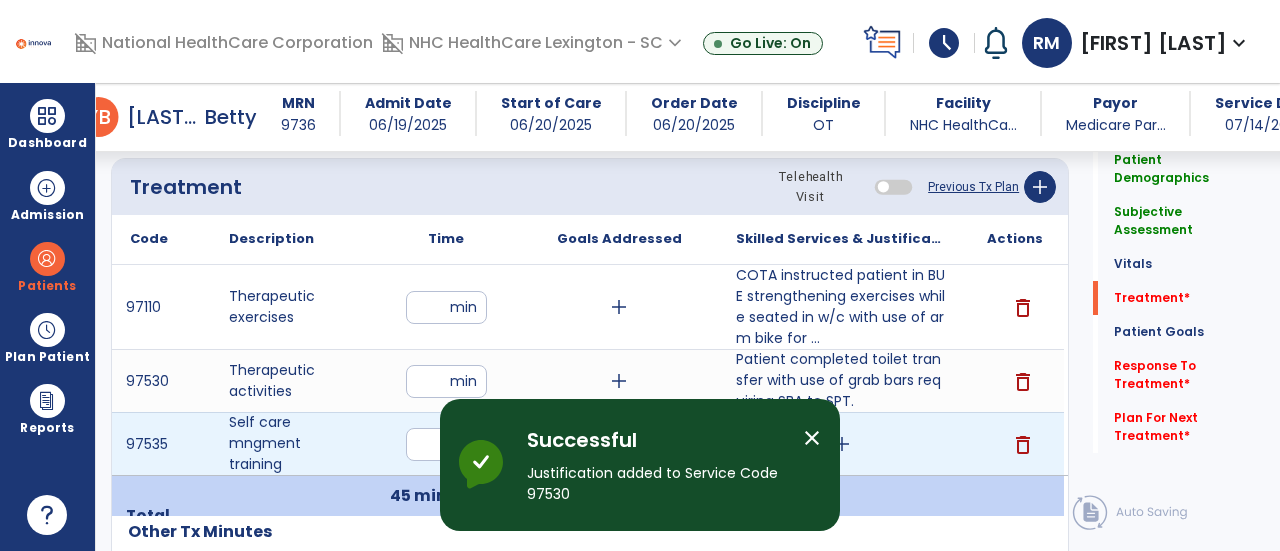 click on "add" at bounding box center [842, 444] 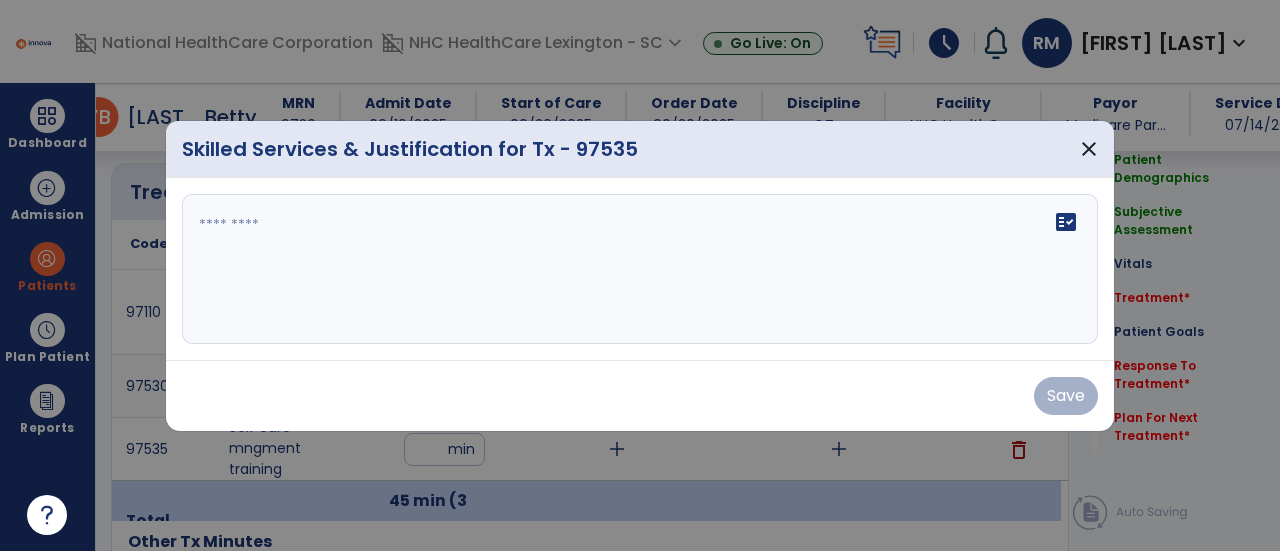 scroll, scrollTop: 1091, scrollLeft: 0, axis: vertical 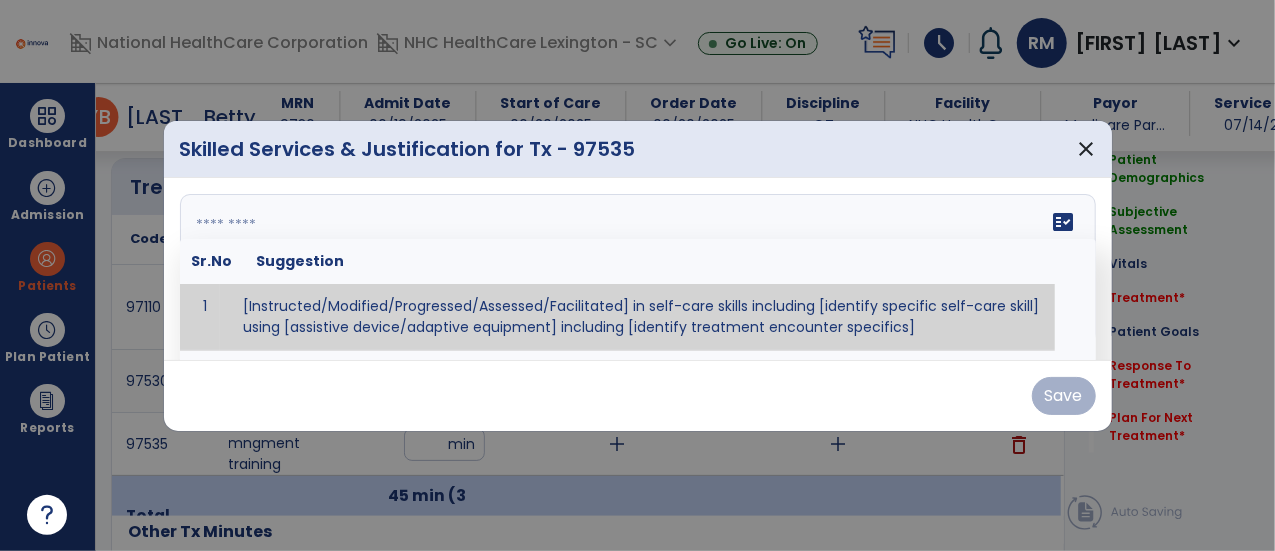 click on "fact_check  Sr.No Suggestion 1 [Instructed/Modified/Progressed/Assessed/Facilitated] in self-care skills including [identify specific self-care skill] using [assistive device/adaptive equipment] including [identify treatment encounter specifics]" at bounding box center (638, 269) 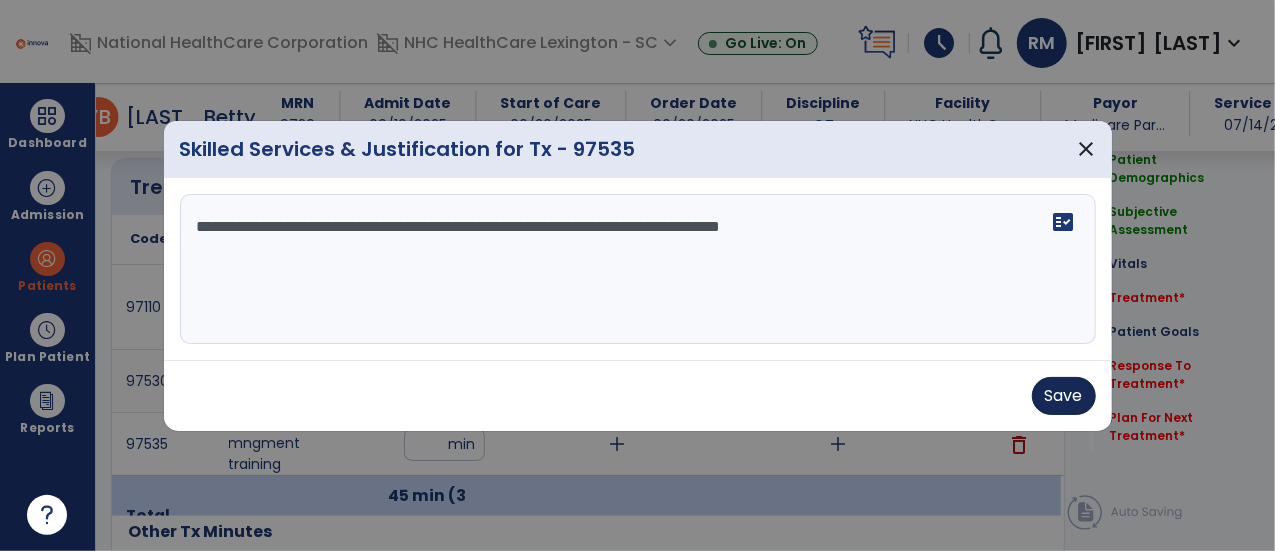 type on "**********" 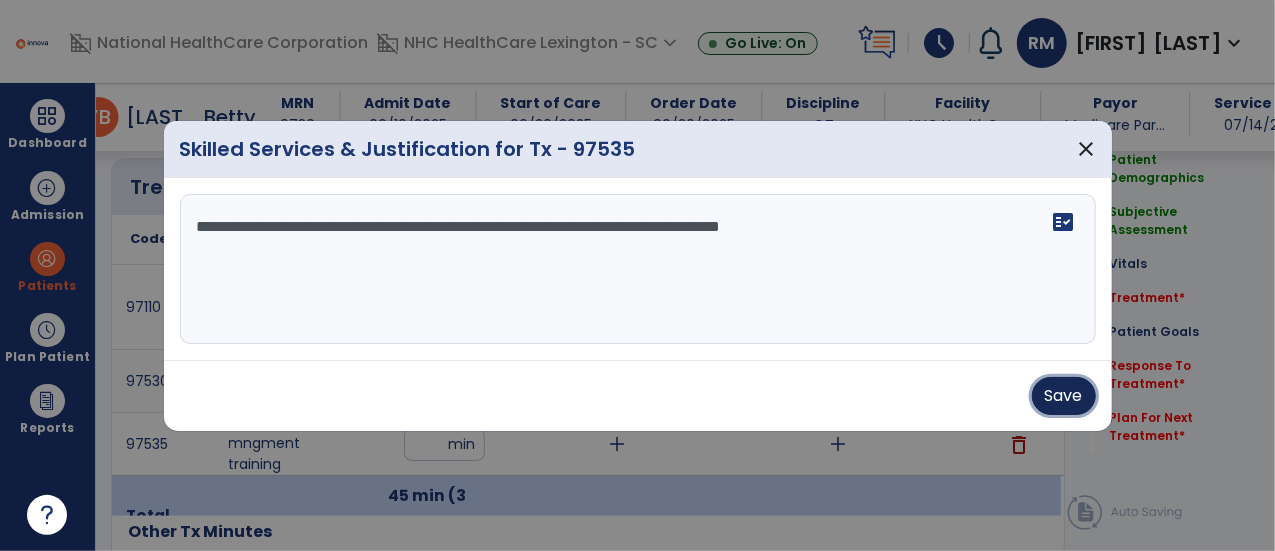 click on "Save" at bounding box center (1064, 396) 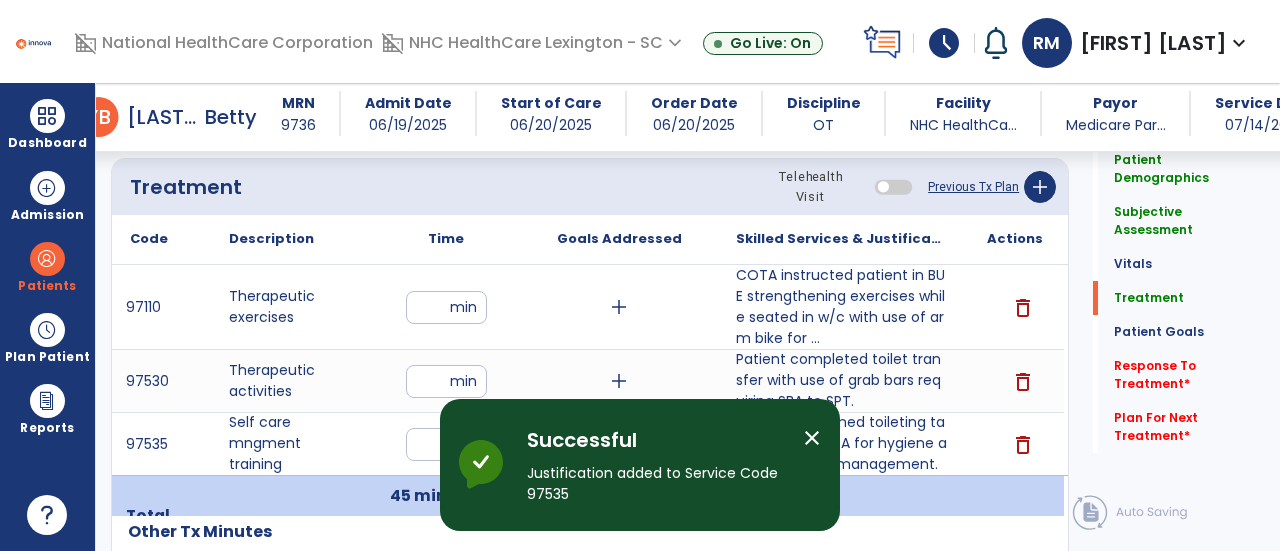 click on "Patient Demographics  Medical Diagnosis   Treatment Diagnosis   Precautions   Contraindications
Code
Description
Pdpm Clinical Category
E87.1 to" 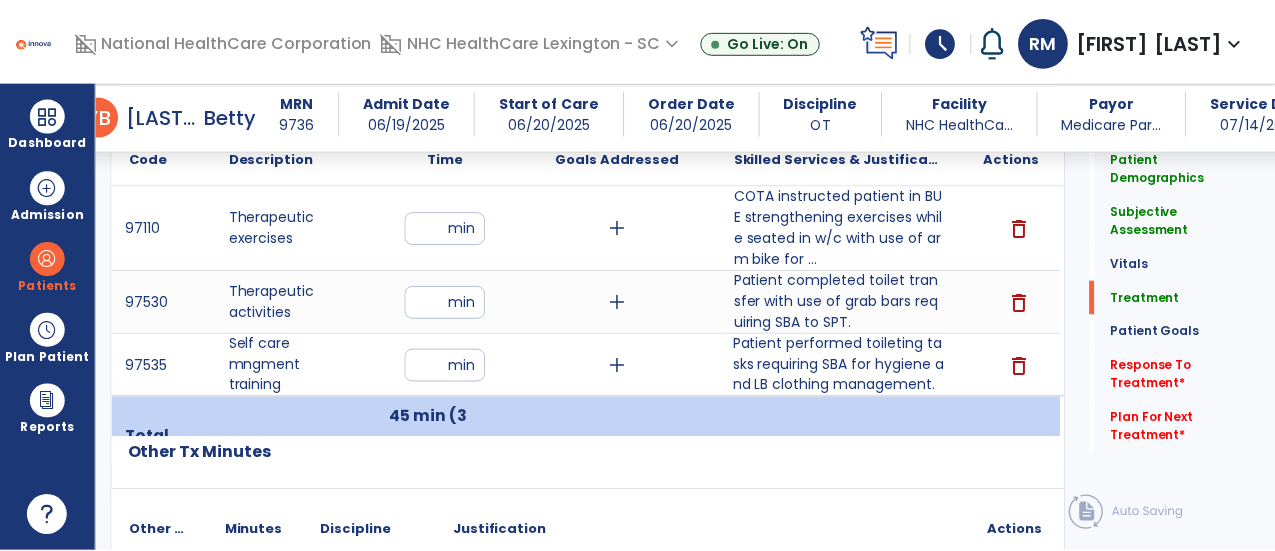scroll, scrollTop: 1171, scrollLeft: 0, axis: vertical 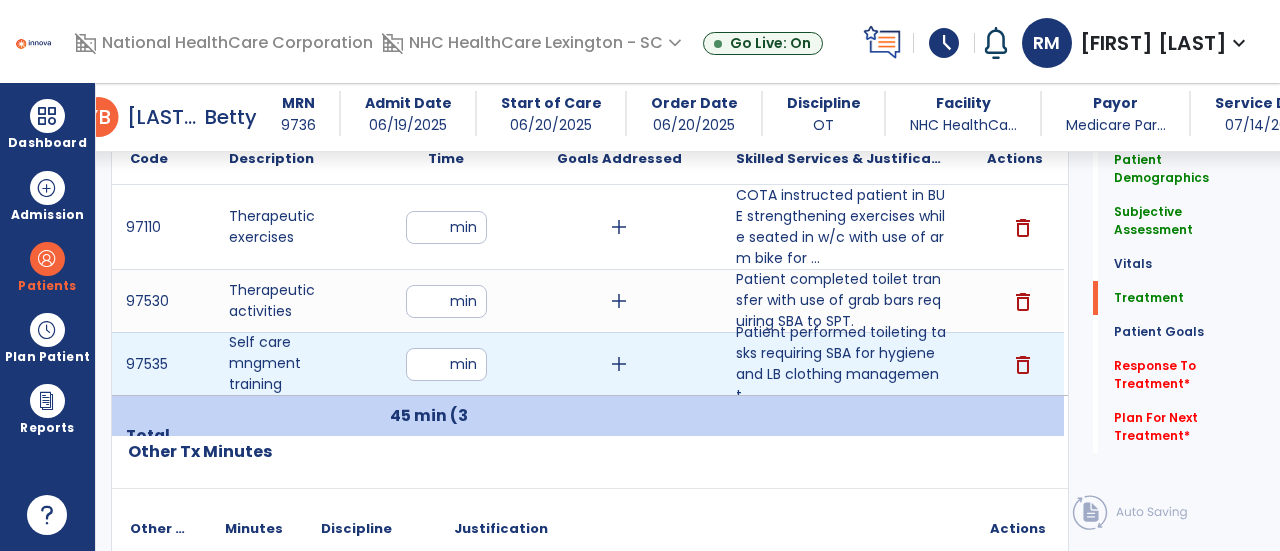 click on "add" at bounding box center [619, 364] 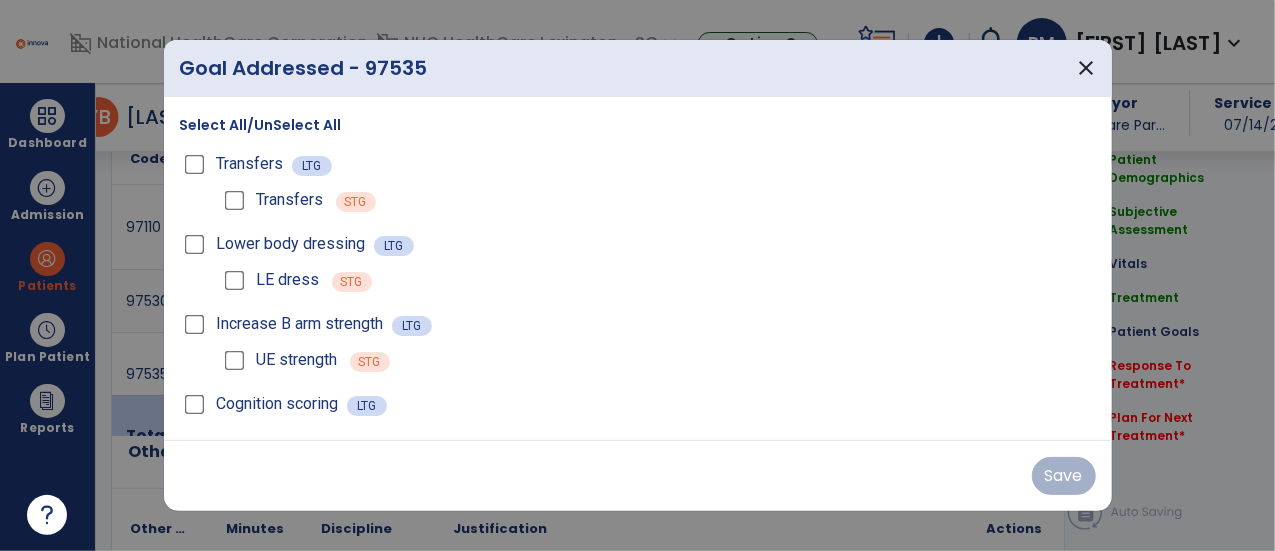 scroll, scrollTop: 1171, scrollLeft: 0, axis: vertical 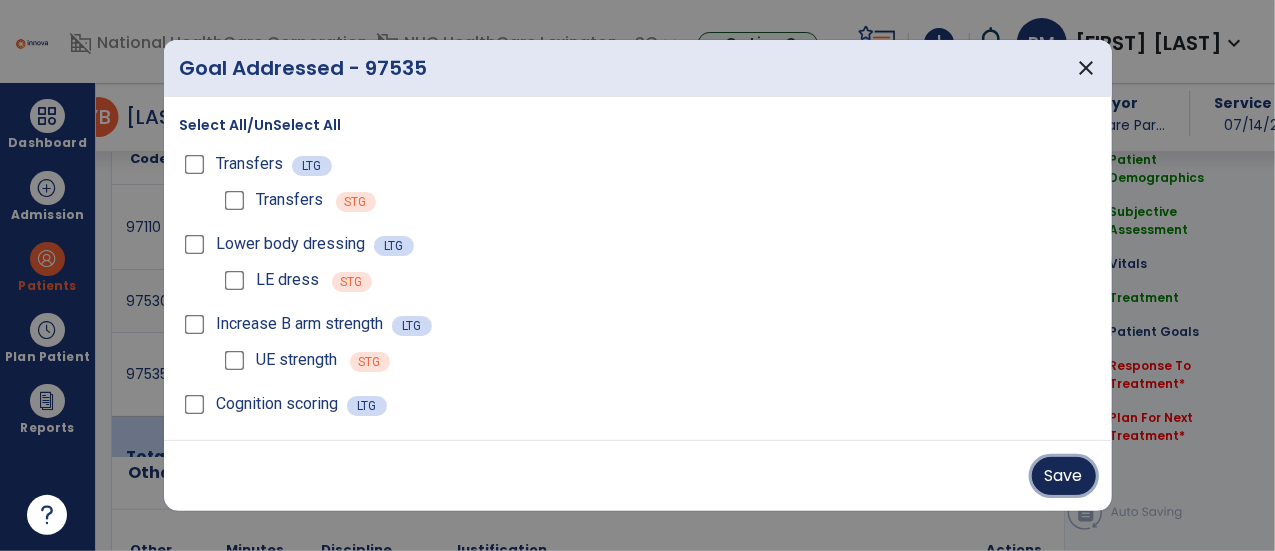 click on "Save" at bounding box center [1064, 476] 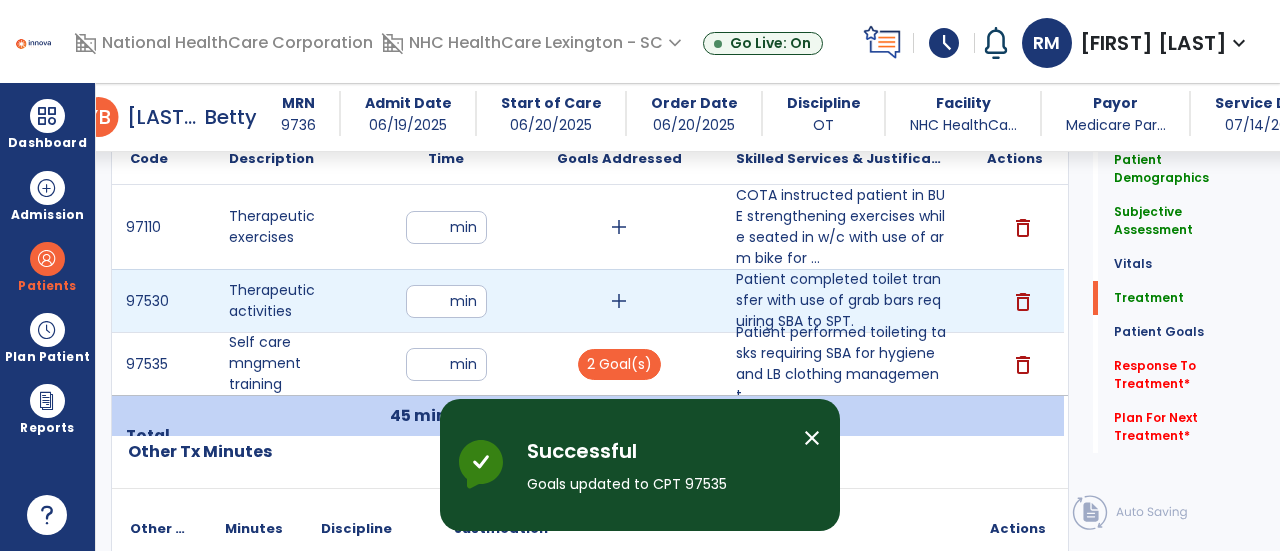 click on "add" at bounding box center (619, 301) 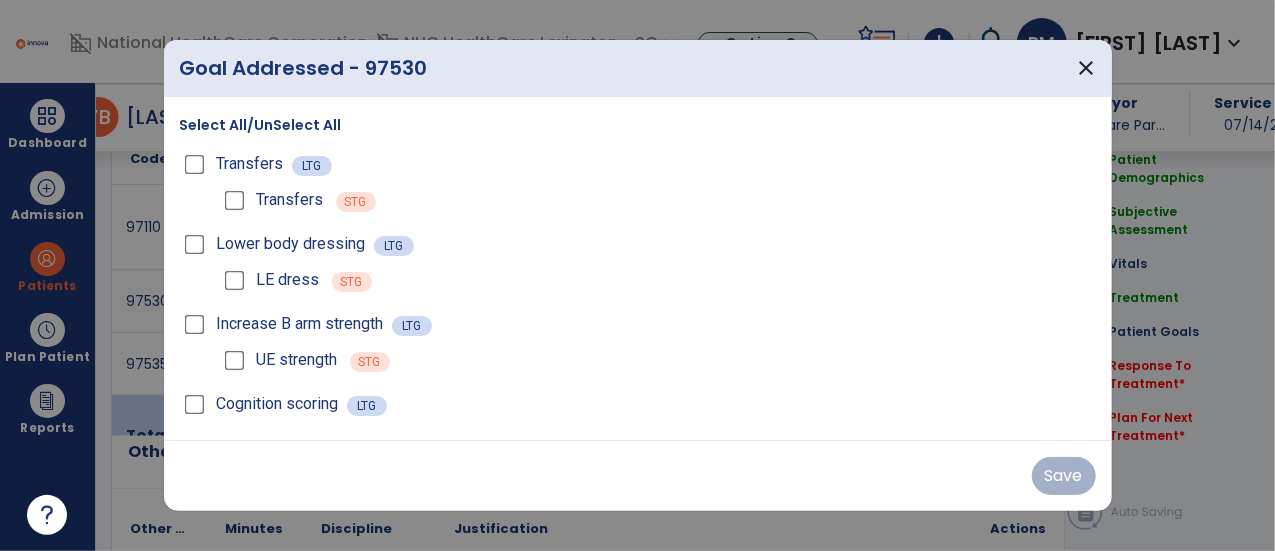 scroll, scrollTop: 1171, scrollLeft: 0, axis: vertical 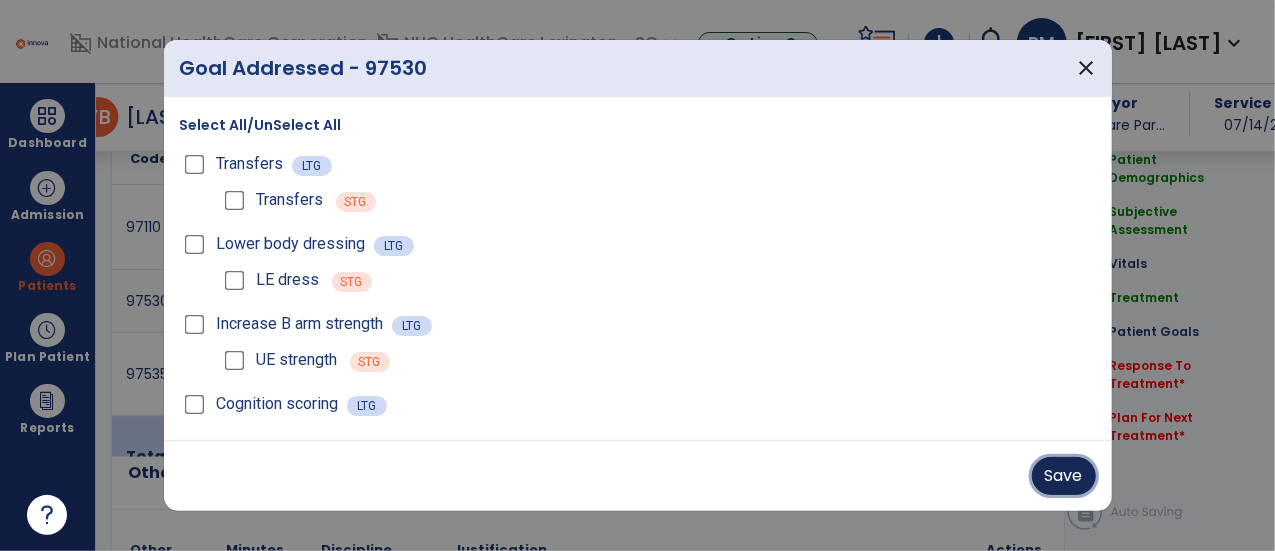 click on "Save" at bounding box center [1064, 476] 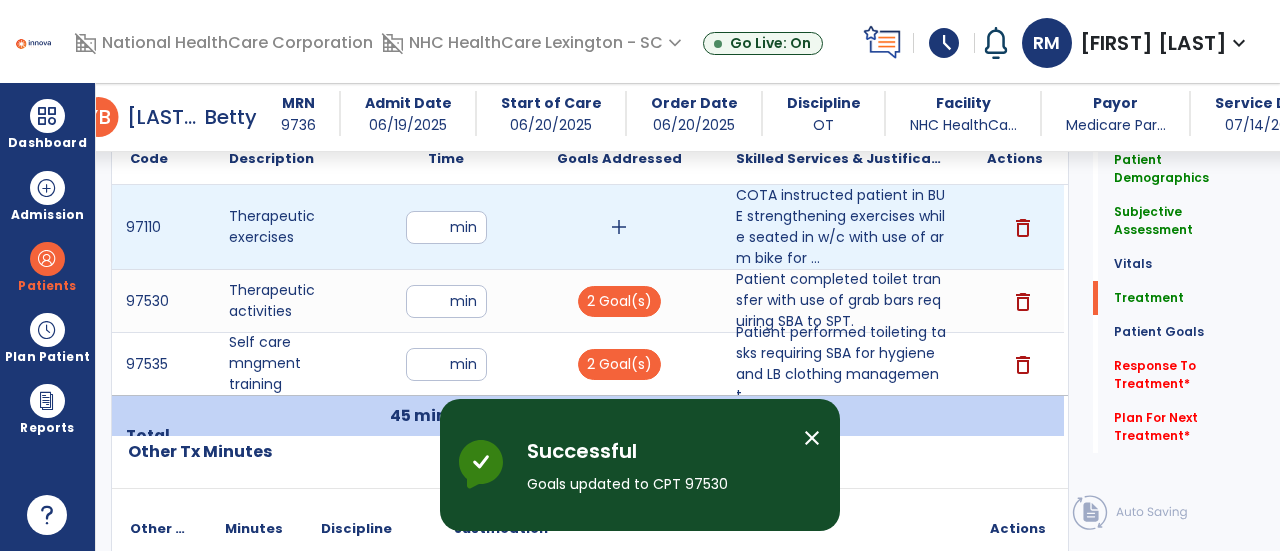 click on "add" at bounding box center [619, 227] 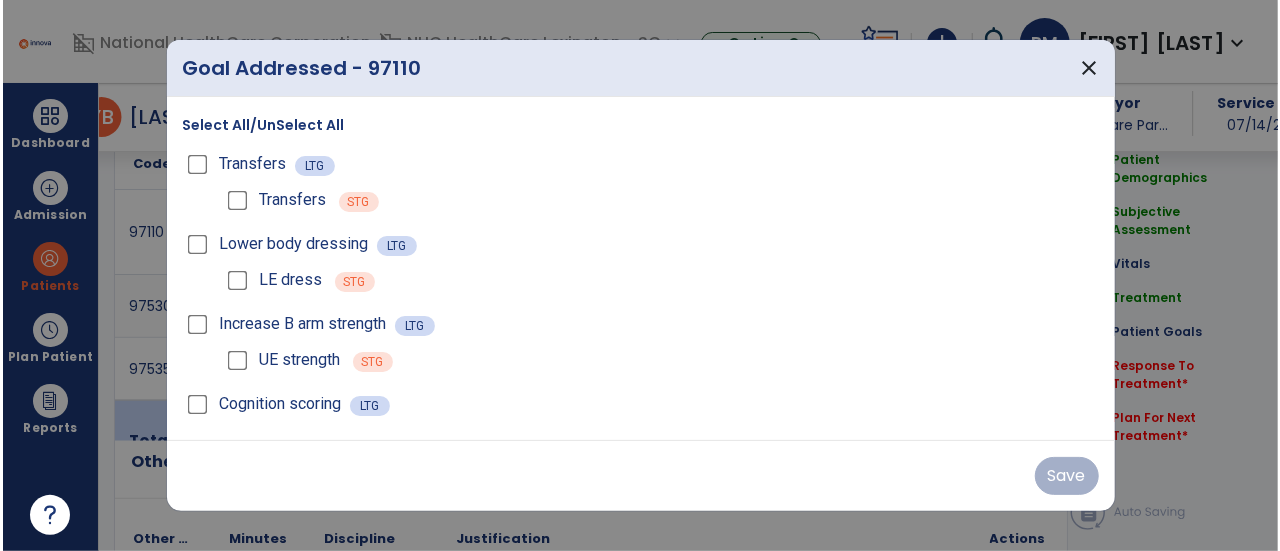 scroll, scrollTop: 1171, scrollLeft: 0, axis: vertical 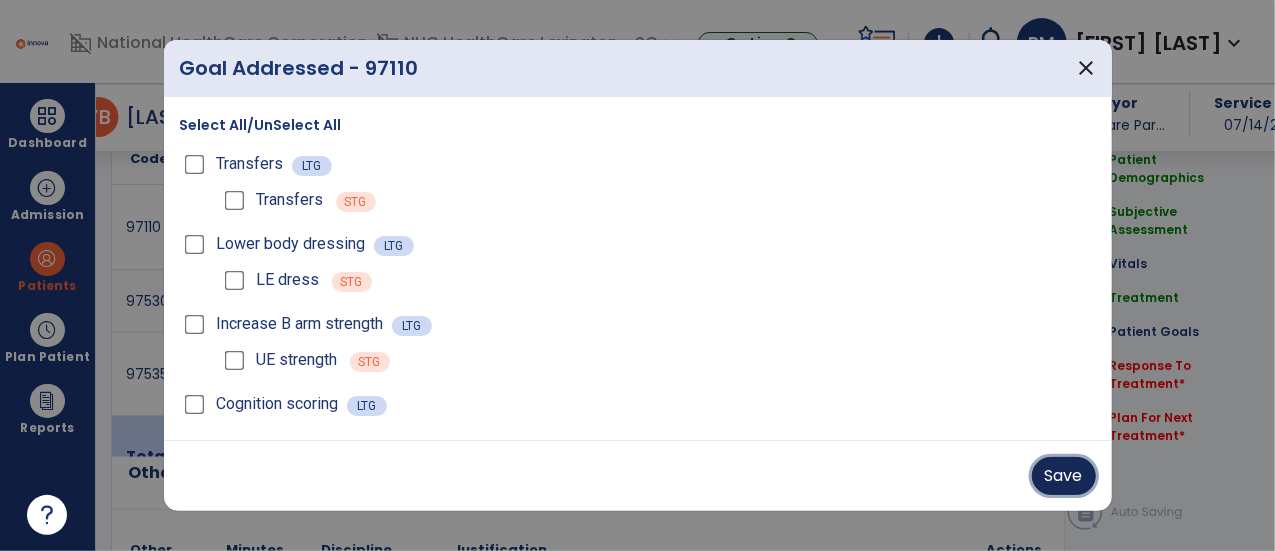 click on "Save" at bounding box center (1064, 476) 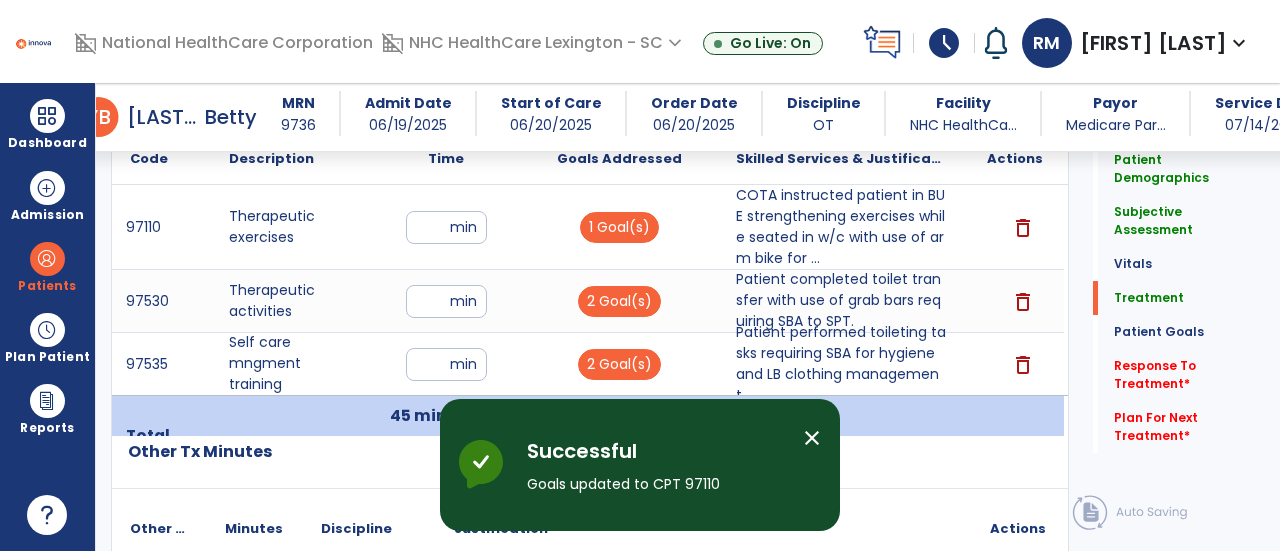 click on "Quick Links  Patient Demographics   Patient Demographics   Subjective Assessment   Subjective Assessment   Vitals   Vitals   Treatment   Treatment   Patient Goals   Patient Goals   Response To Treatment   *  Response To Treatment   *  Plan For Next Treatment   *  Plan For Next Treatment   *" 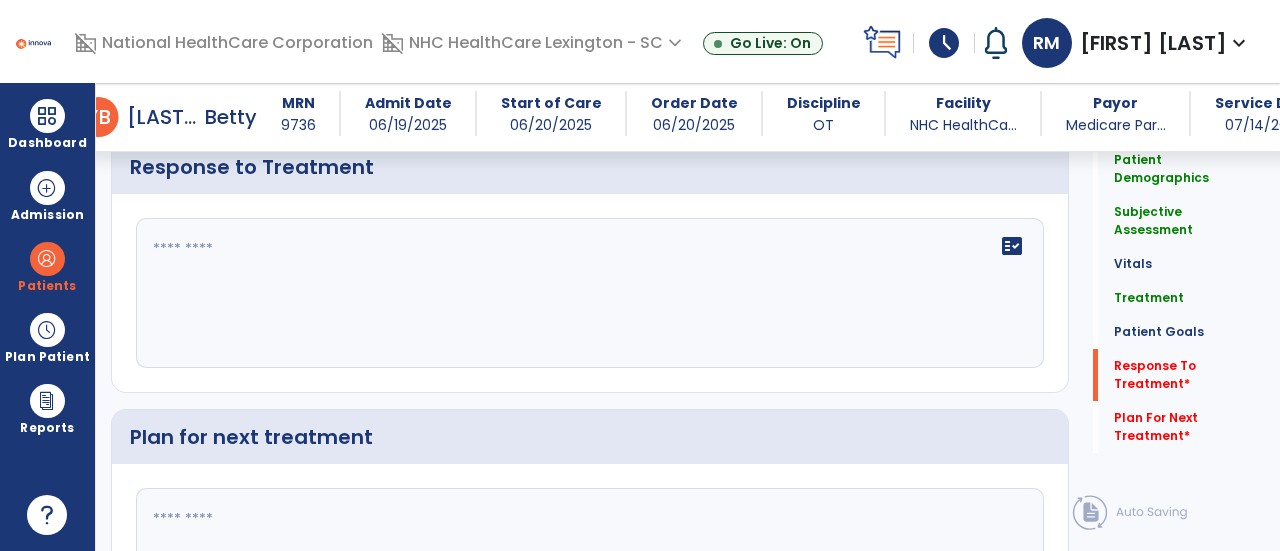 scroll, scrollTop: 2971, scrollLeft: 0, axis: vertical 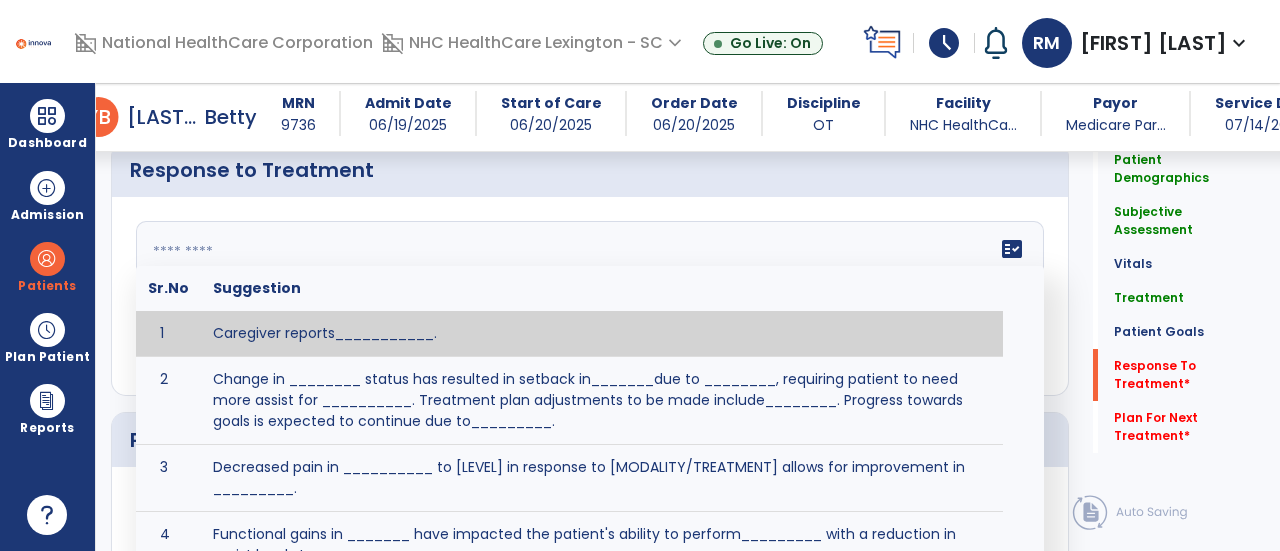 click on "fact_check  Sr.No Suggestion 1 Caregiver reports___________. 2 Change in ________ status has resulted in setback in_______due to ________, requiring patient to need more assist for __________.   Treatment plan adjustments to be made include________.  Progress towards goals is expected to continue due to_________. 3 Decreased pain in __________ to [LEVEL] in response to [MODALITY/TREATMENT] allows for improvement in _________. 4 Functional gains in _______ have impacted the patient's ability to perform_________ with a reduction in assist levels to_________. 5 Functional progress this week has been significant due to__________. 6 Gains in ________ have improved the patient's ability to perform ______with decreased levels of assist to___________. 7 Improvement in ________allows patient to tolerate higher levels of challenges in_________. 8 Pain in [AREA] has decreased to [LEVEL] in response to [TREATMENT/MODALITY], allowing fore ease in completing__________. 9 10 11 12 13 14 15 16 17 18 19 20 21" 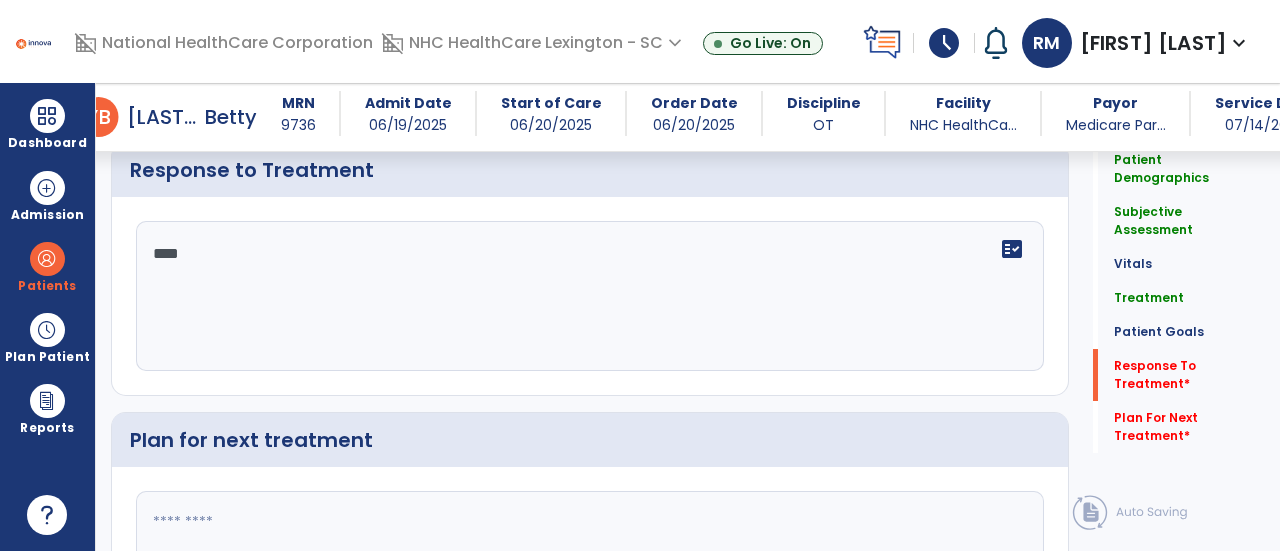 type on "****" 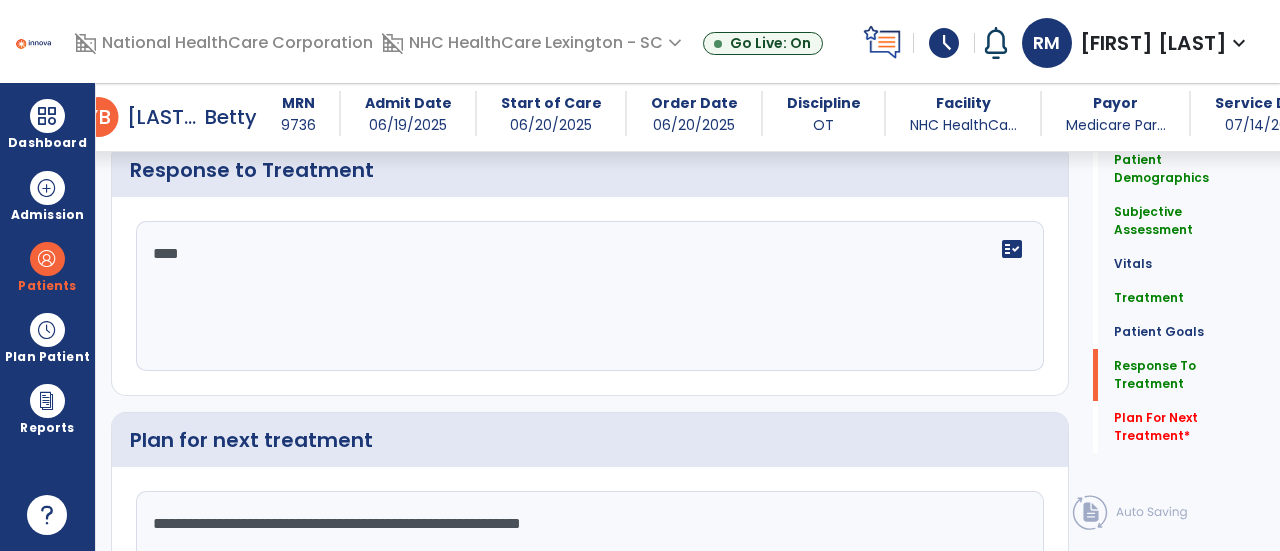 scroll, scrollTop: 3141, scrollLeft: 0, axis: vertical 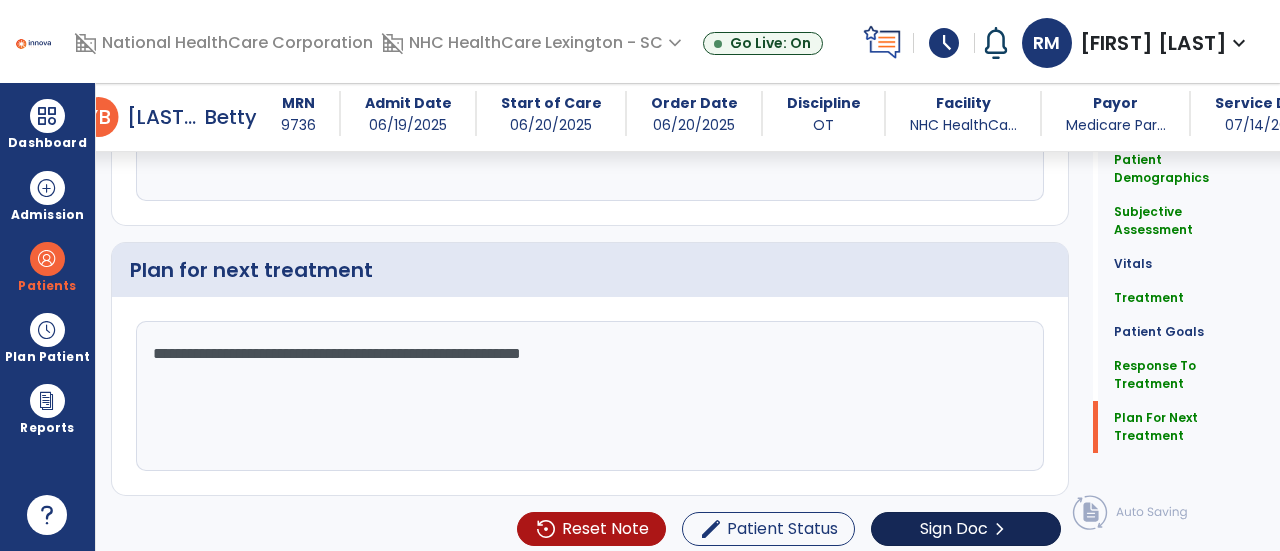 type on "**********" 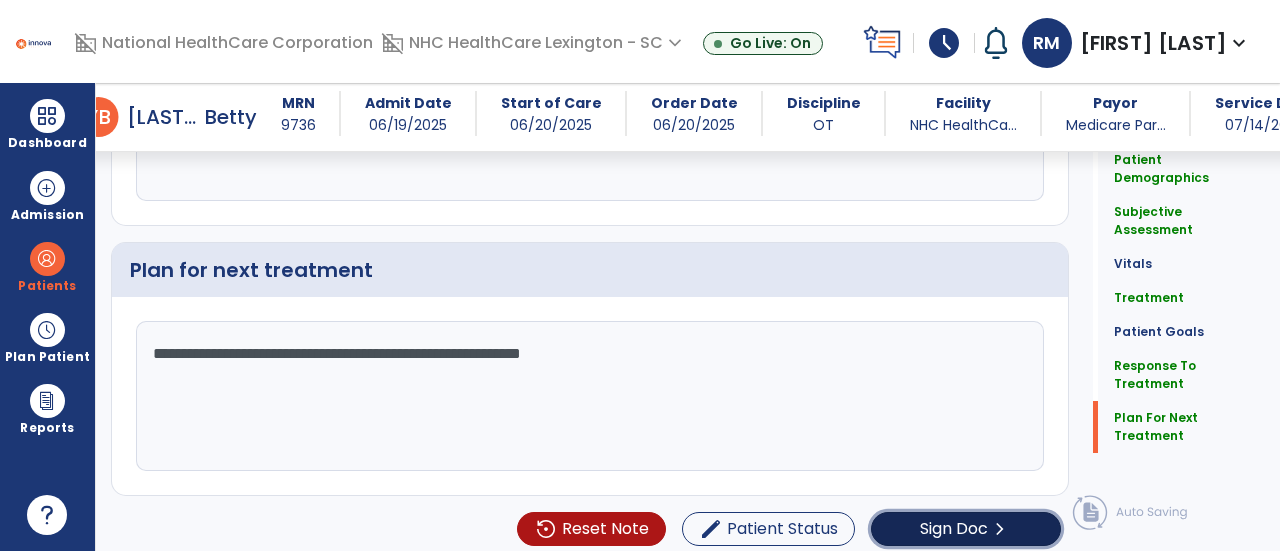 click on "Sign Doc" 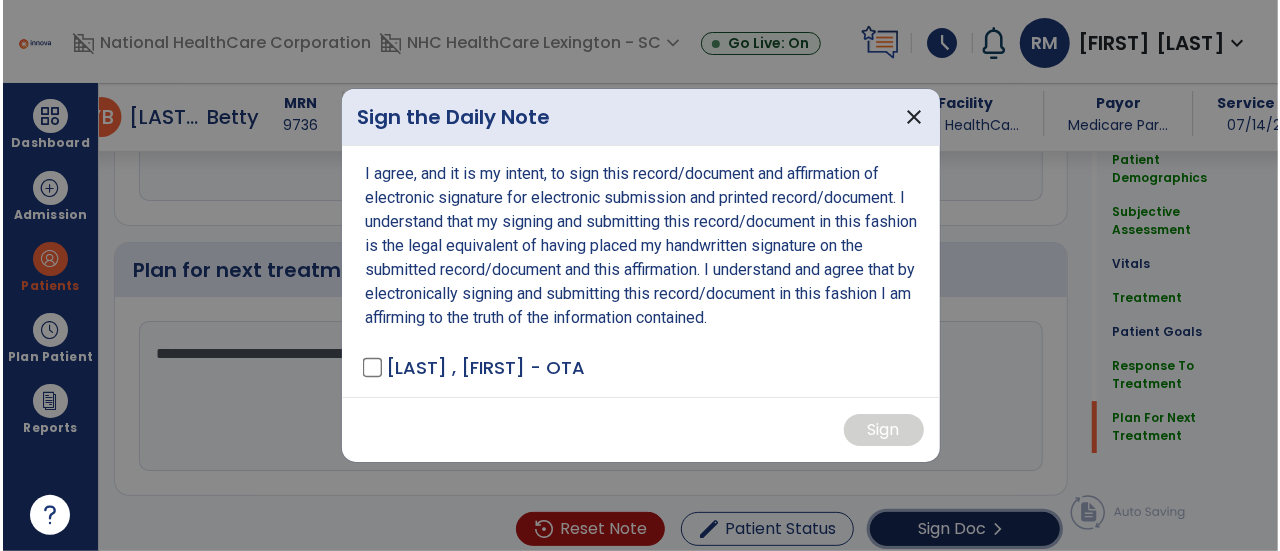 scroll, scrollTop: 3162, scrollLeft: 0, axis: vertical 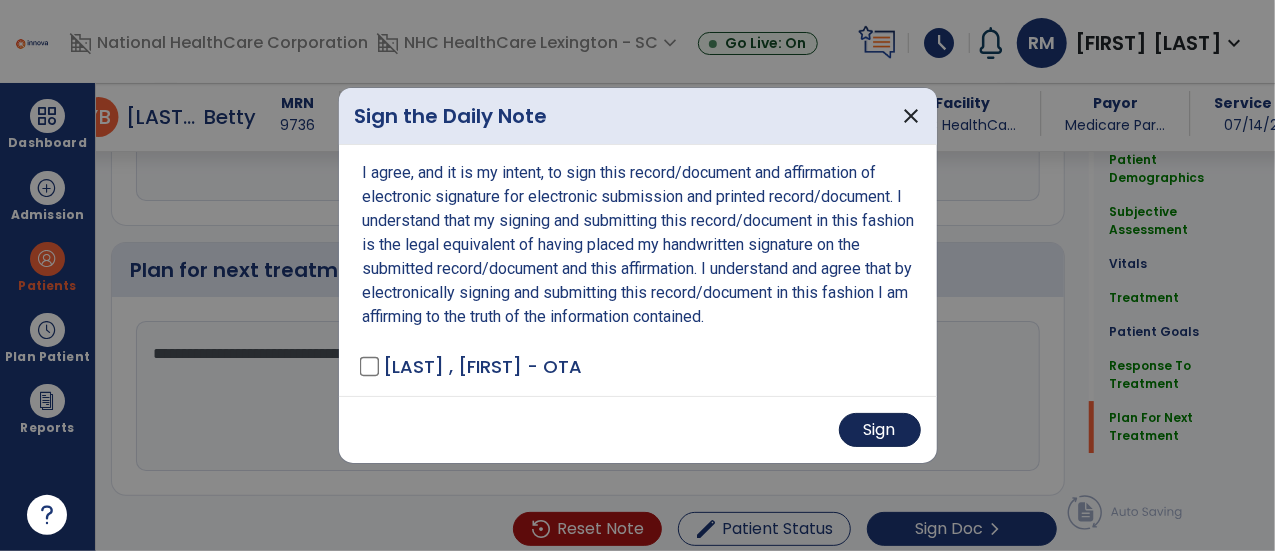 click on "Sign" at bounding box center (880, 430) 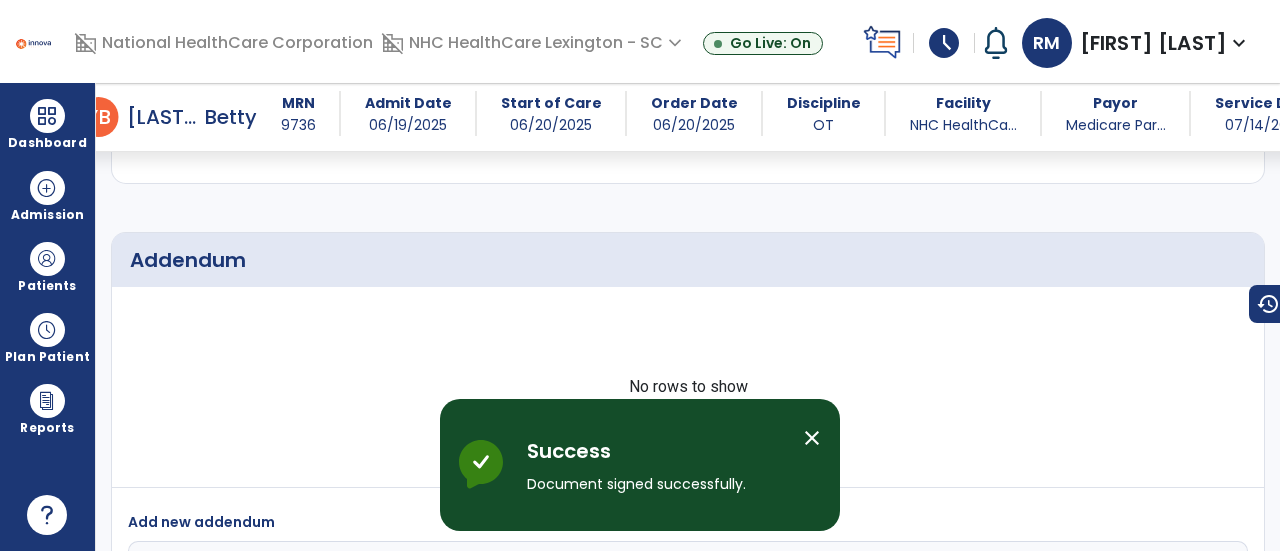 scroll, scrollTop: 4026, scrollLeft: 0, axis: vertical 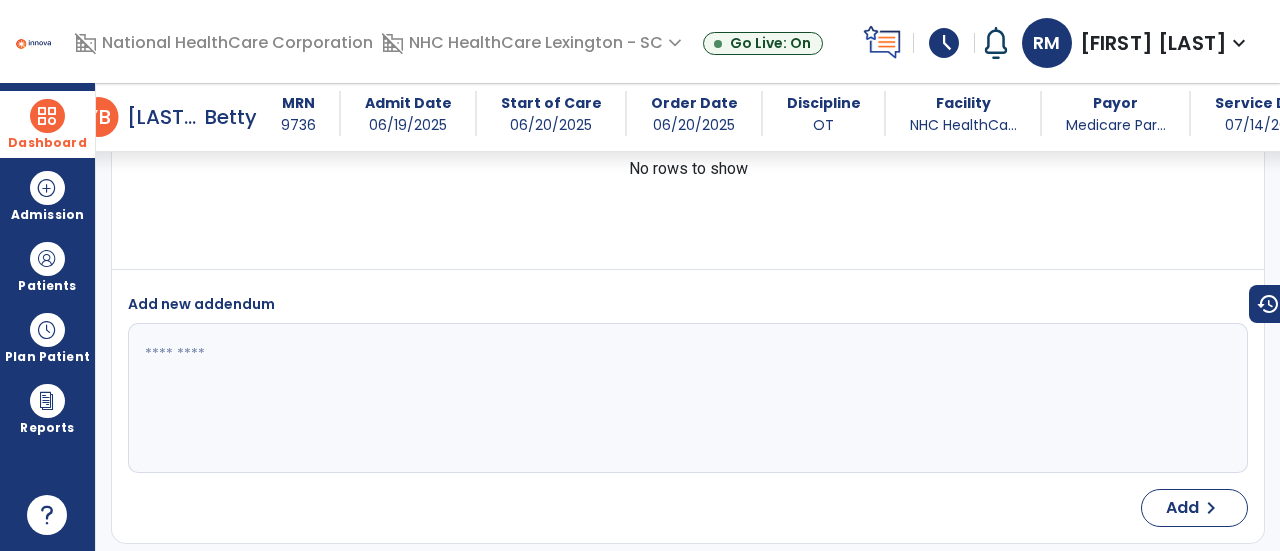 click on "Dashboard" at bounding box center [47, 143] 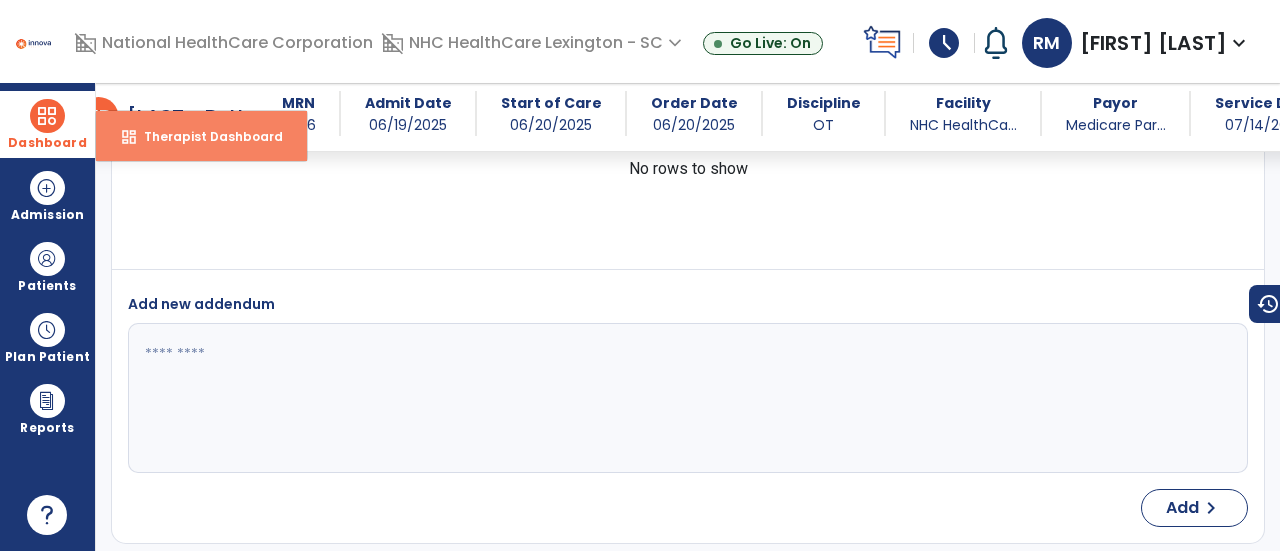 click on "dashboard  Therapist Dashboard" at bounding box center (201, 136) 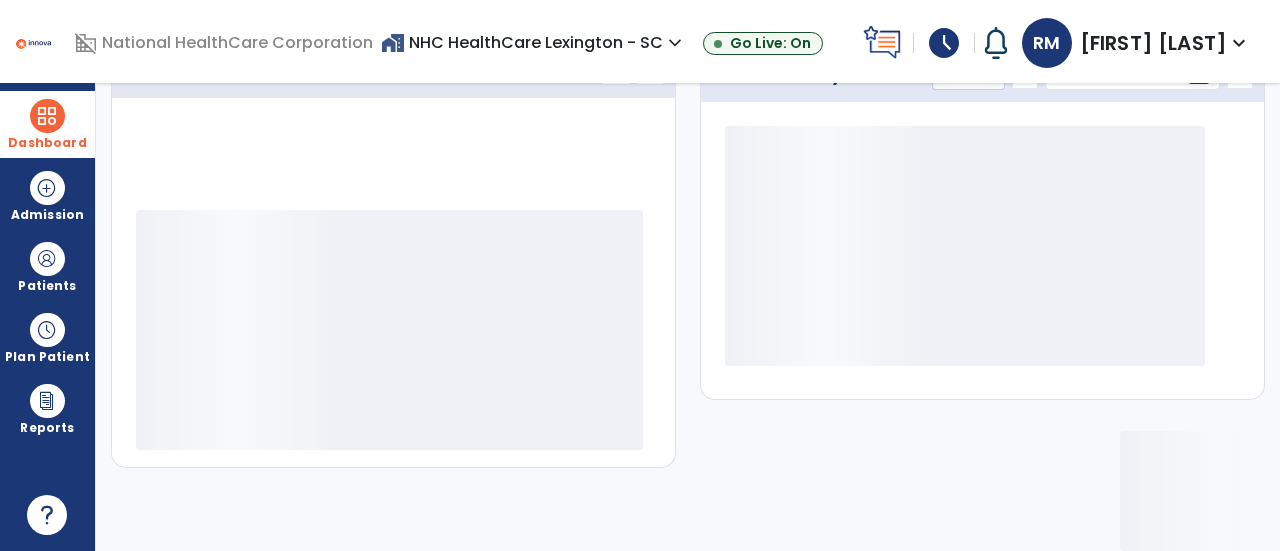 scroll, scrollTop: 349, scrollLeft: 0, axis: vertical 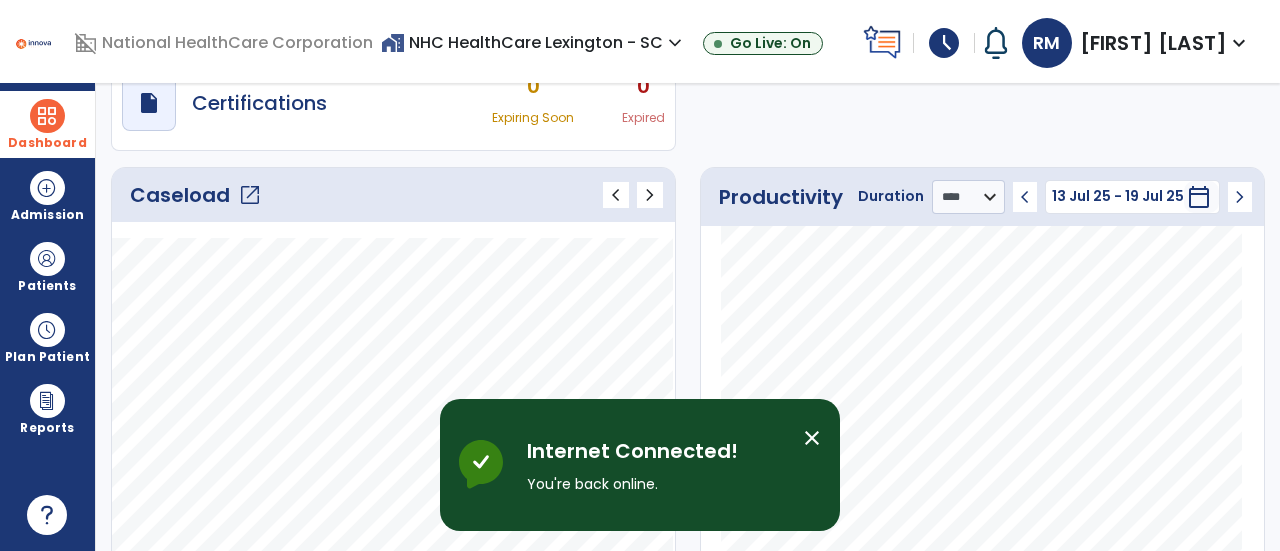 click on "open_in_new" 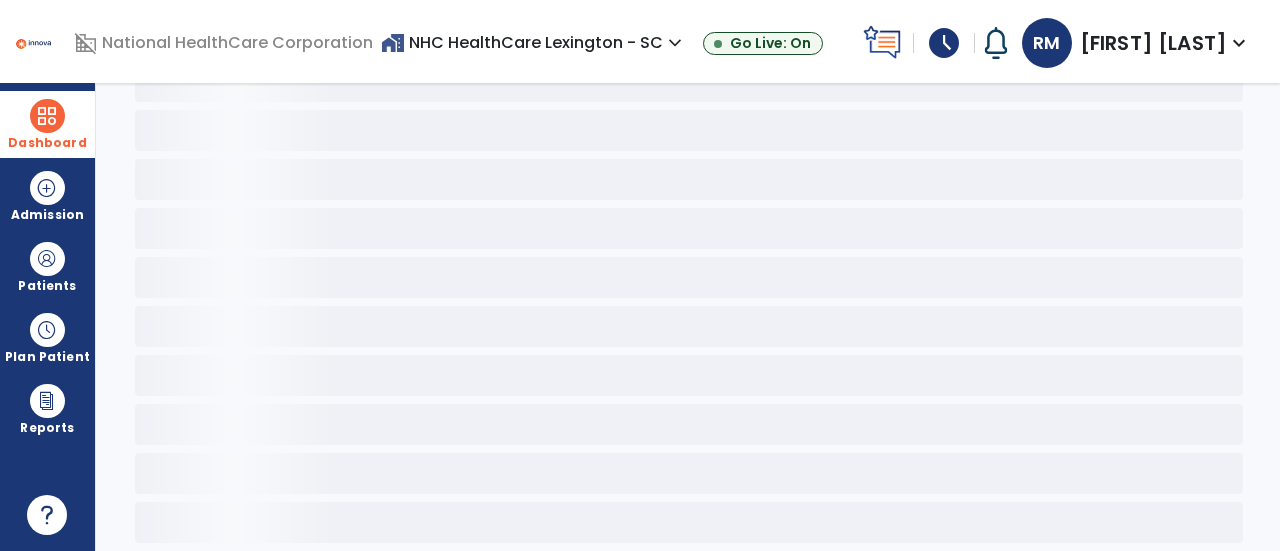 scroll, scrollTop: 108, scrollLeft: 0, axis: vertical 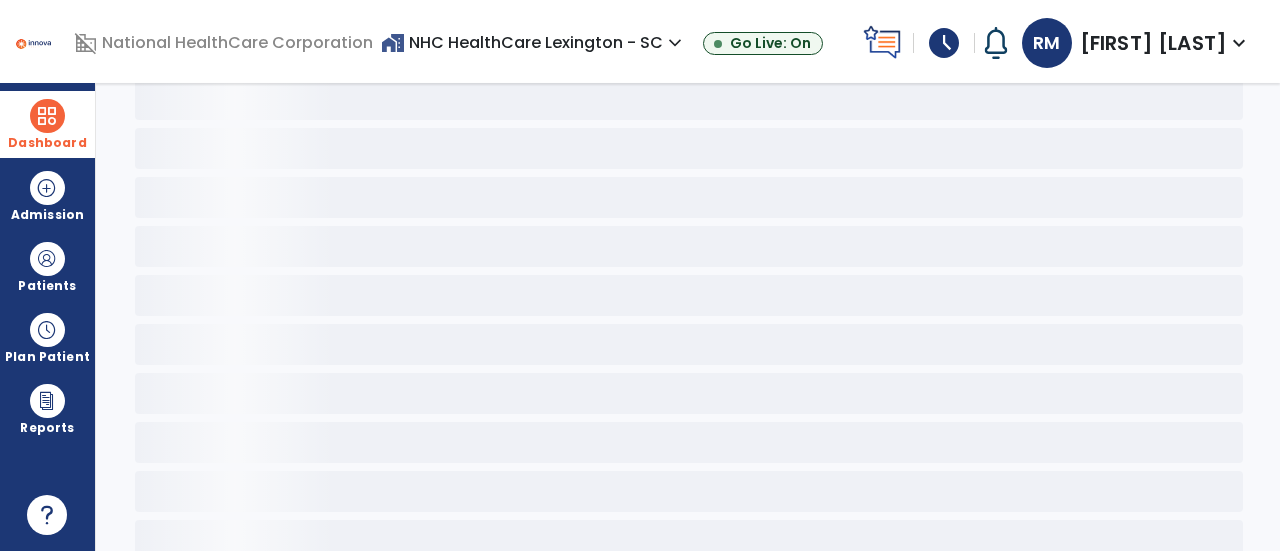 click on "Dashboard" at bounding box center (47, 124) 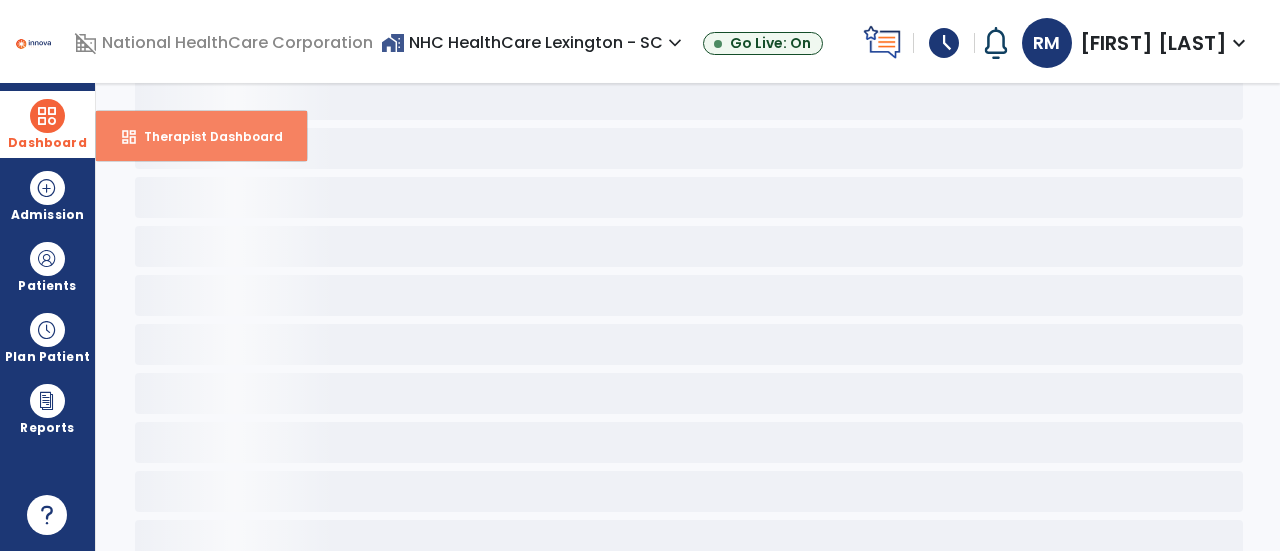 click on "Therapist Dashboard" at bounding box center (205, 136) 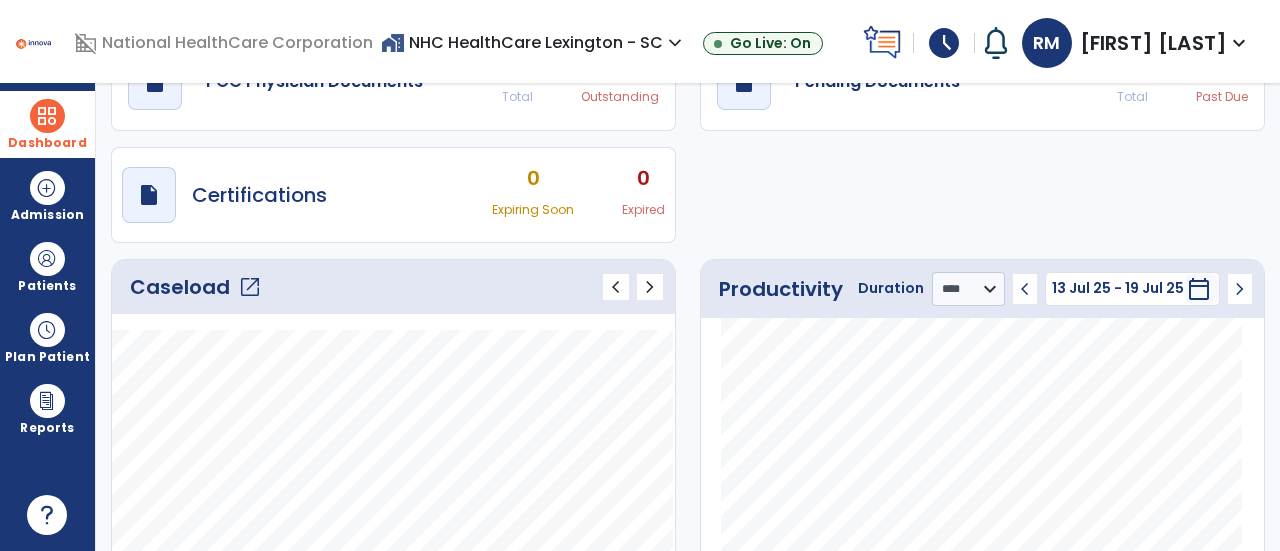click on "open_in_new" 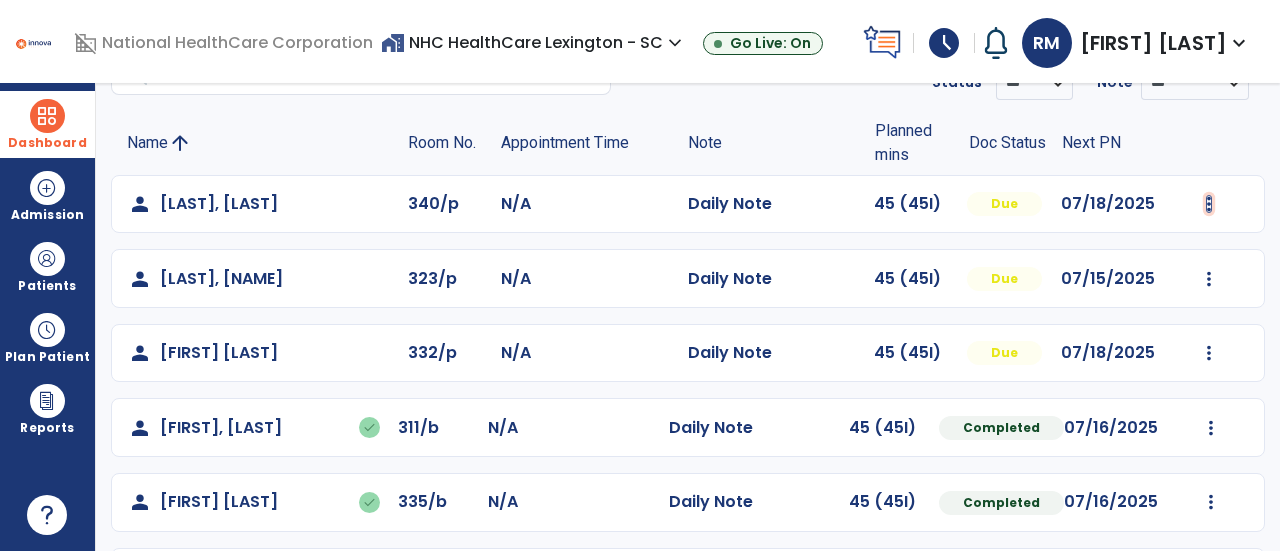 click at bounding box center [1209, 204] 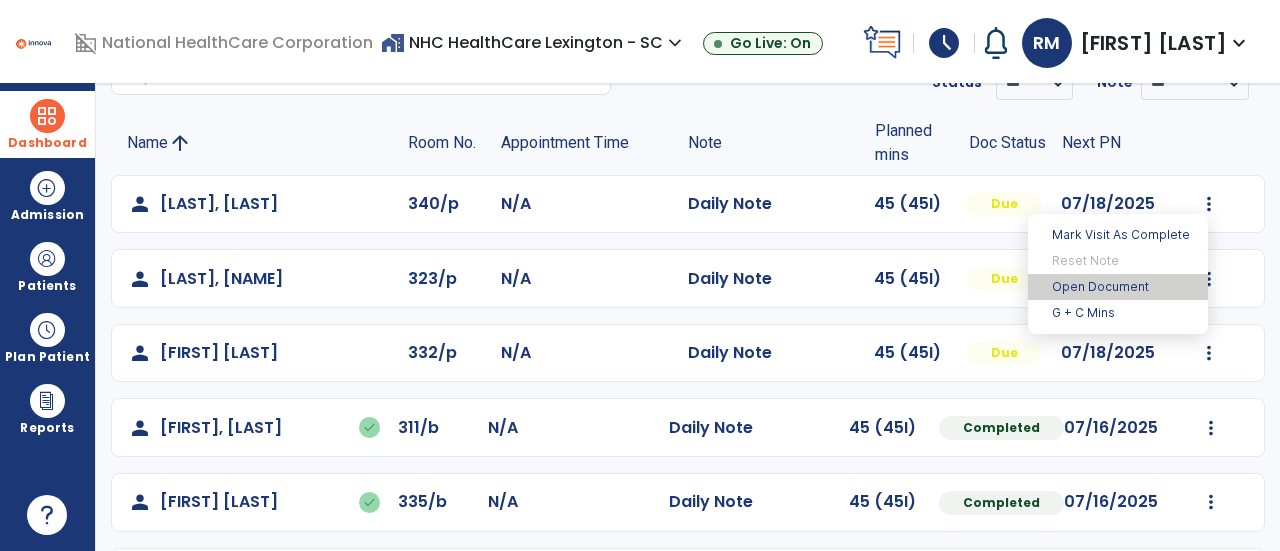 click on "Open Document" at bounding box center (1118, 287) 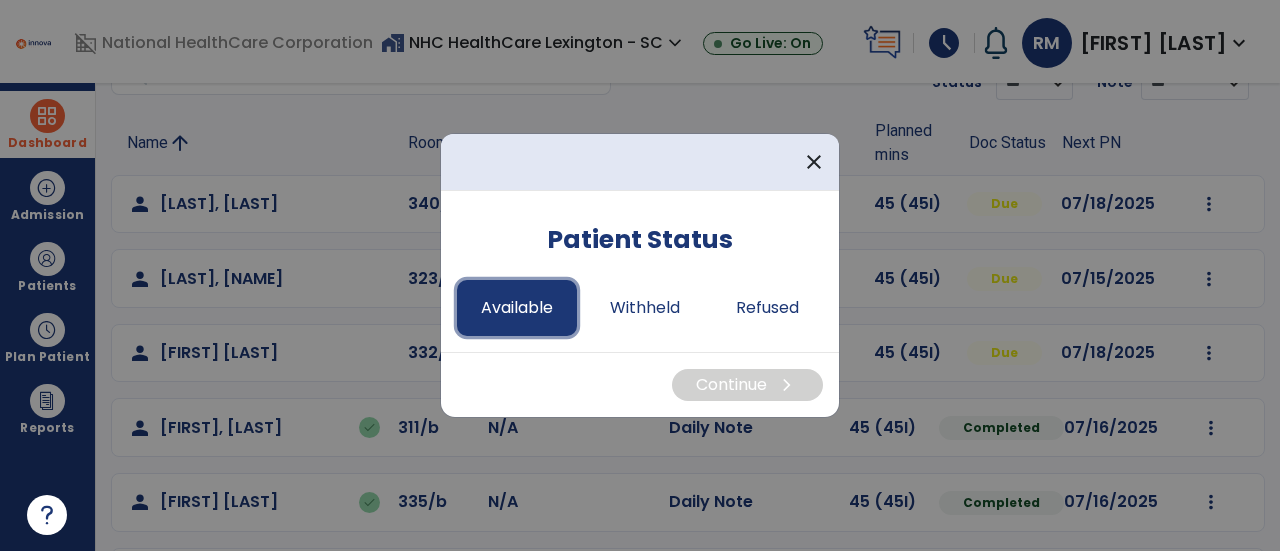 click on "Available" at bounding box center [517, 308] 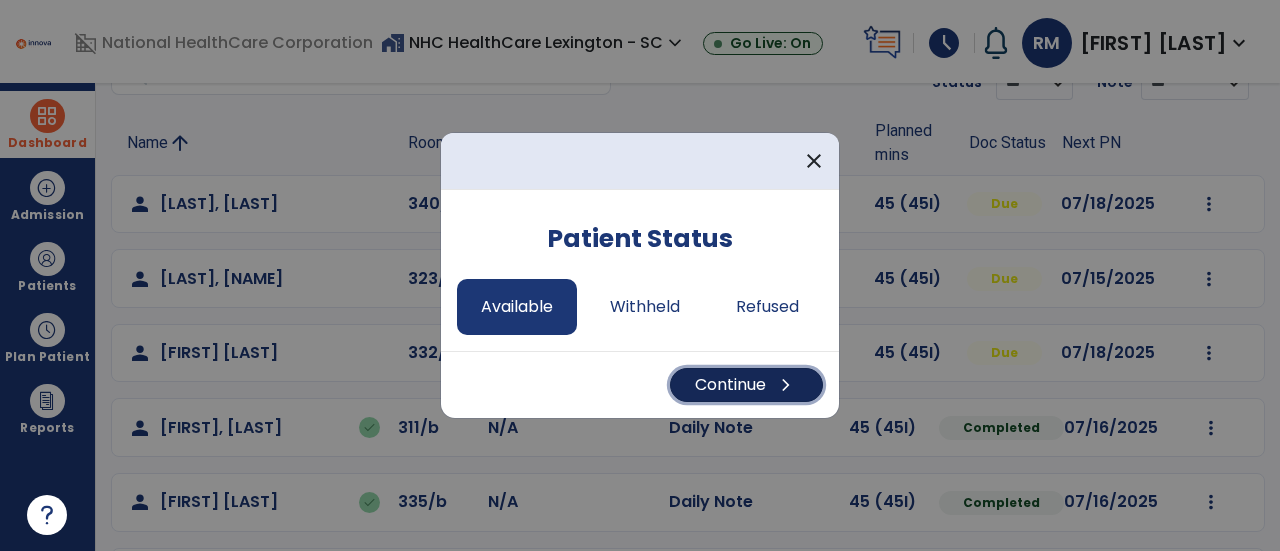 click on "Continue   chevron_right" at bounding box center [746, 385] 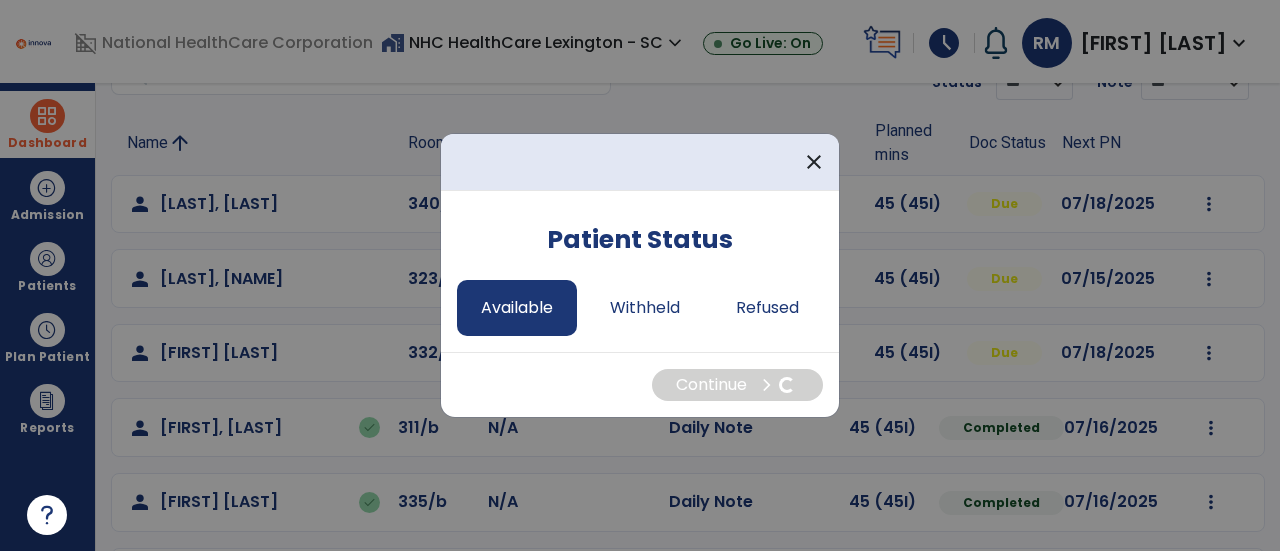 select on "*" 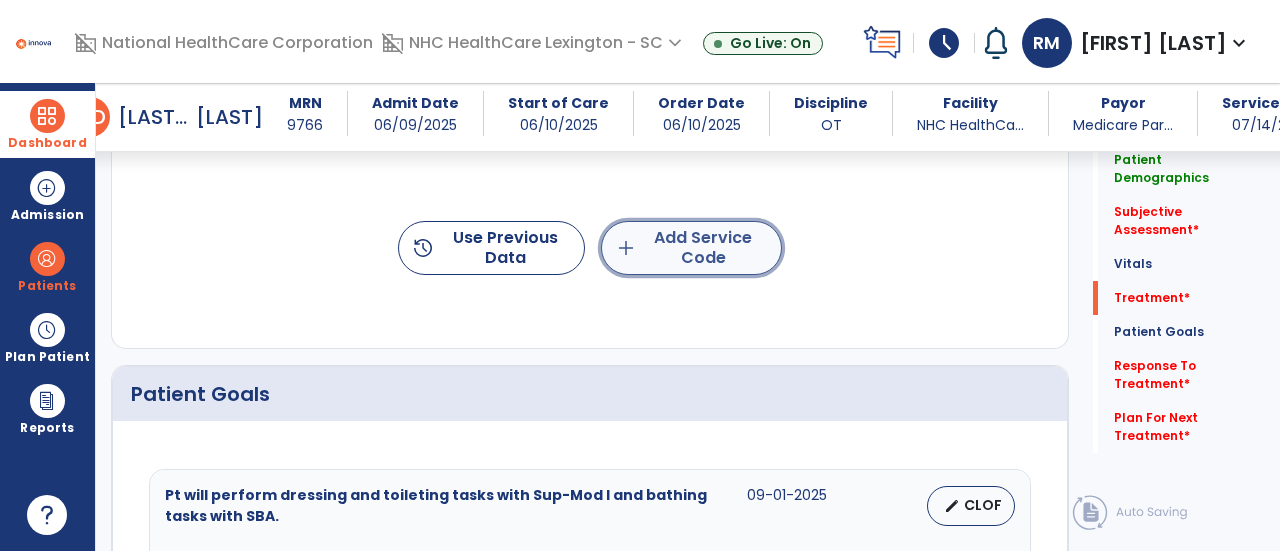 click on "add  Add Service Code" 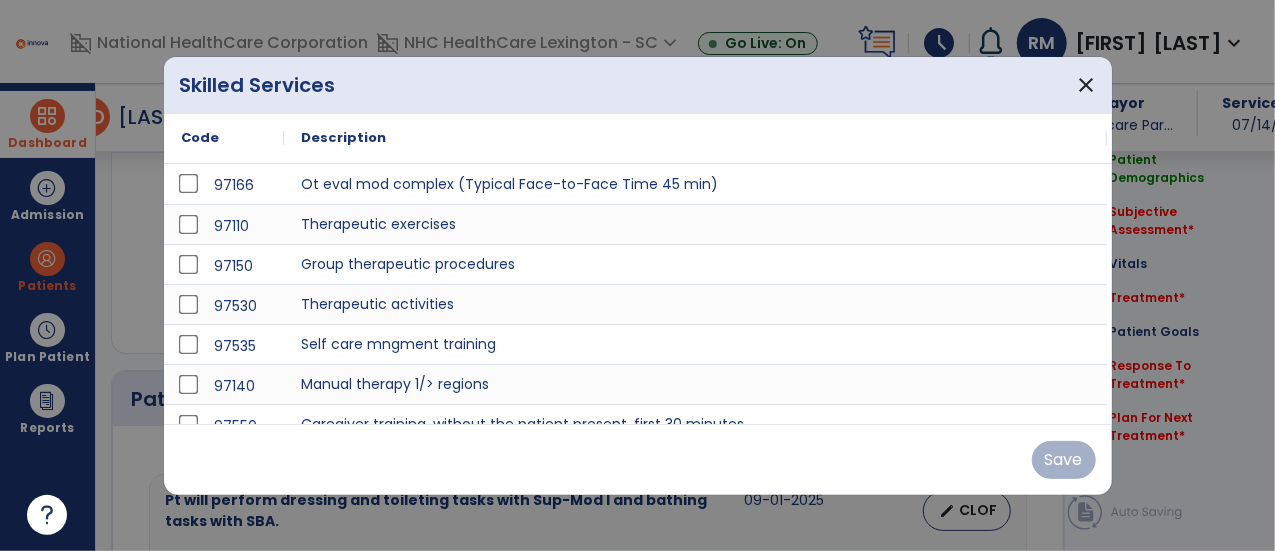 scroll, scrollTop: 1156, scrollLeft: 0, axis: vertical 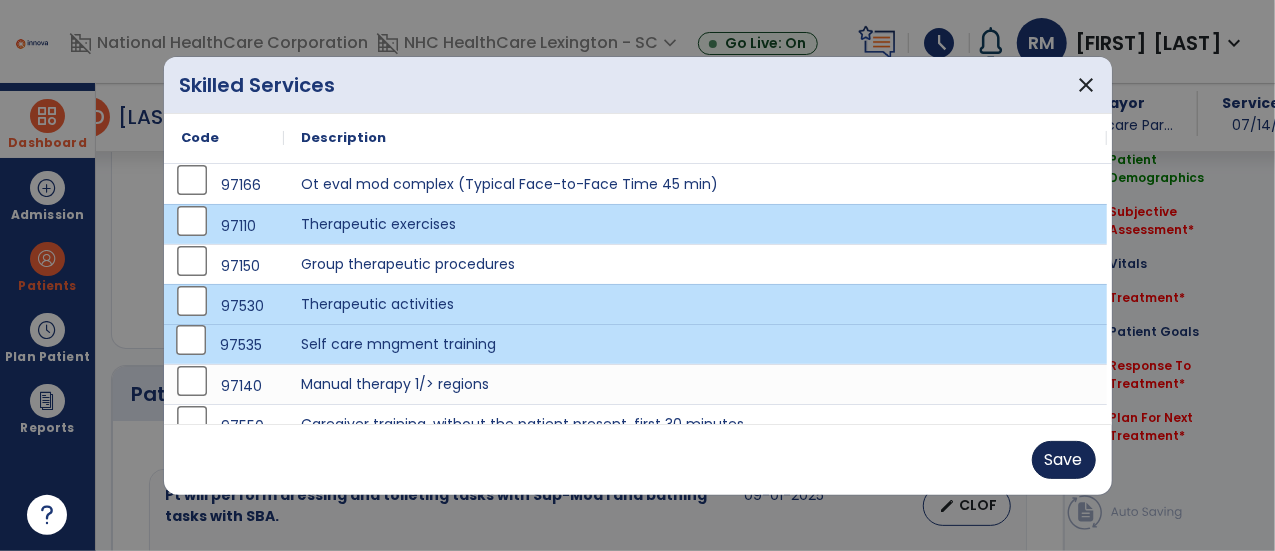 click on "Save" at bounding box center [1064, 460] 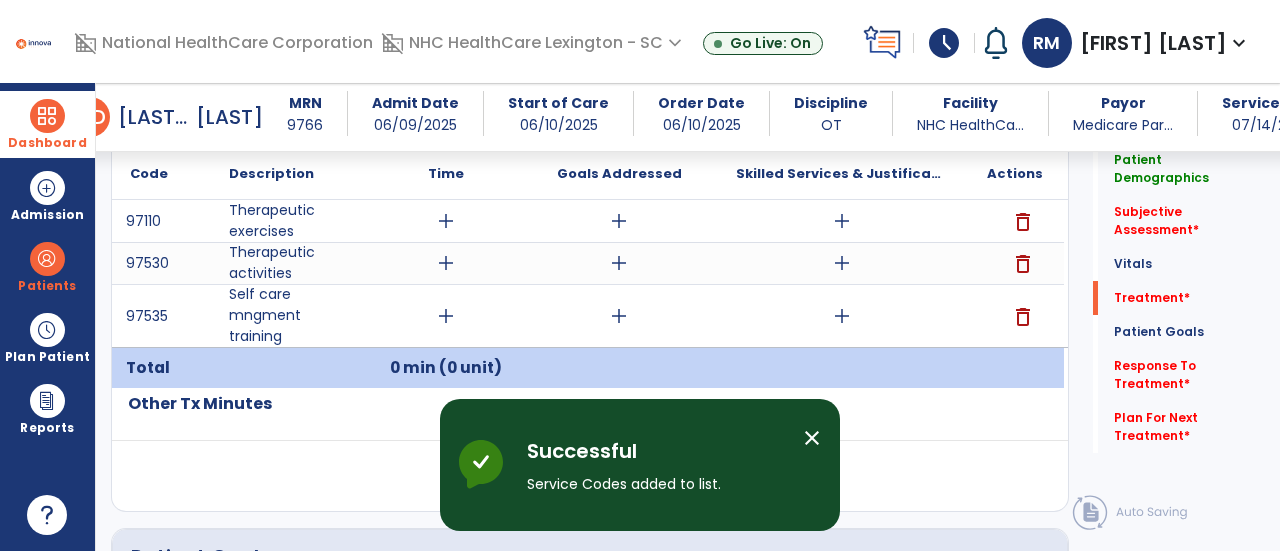 click on "add" at bounding box center (446, 221) 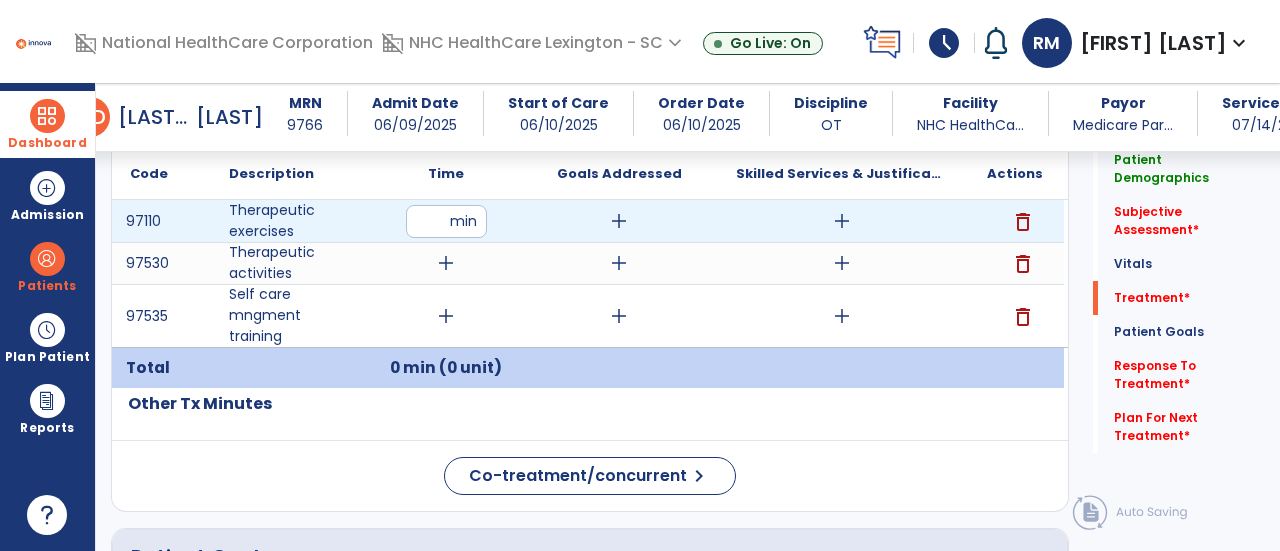 type on "**" 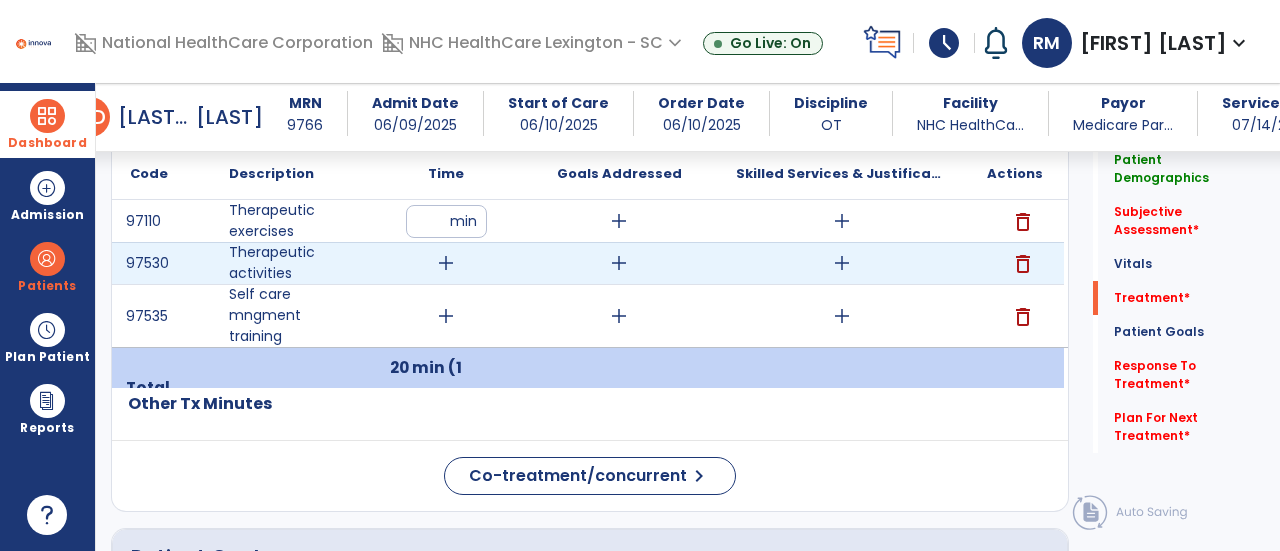 click on "add" at bounding box center (446, 263) 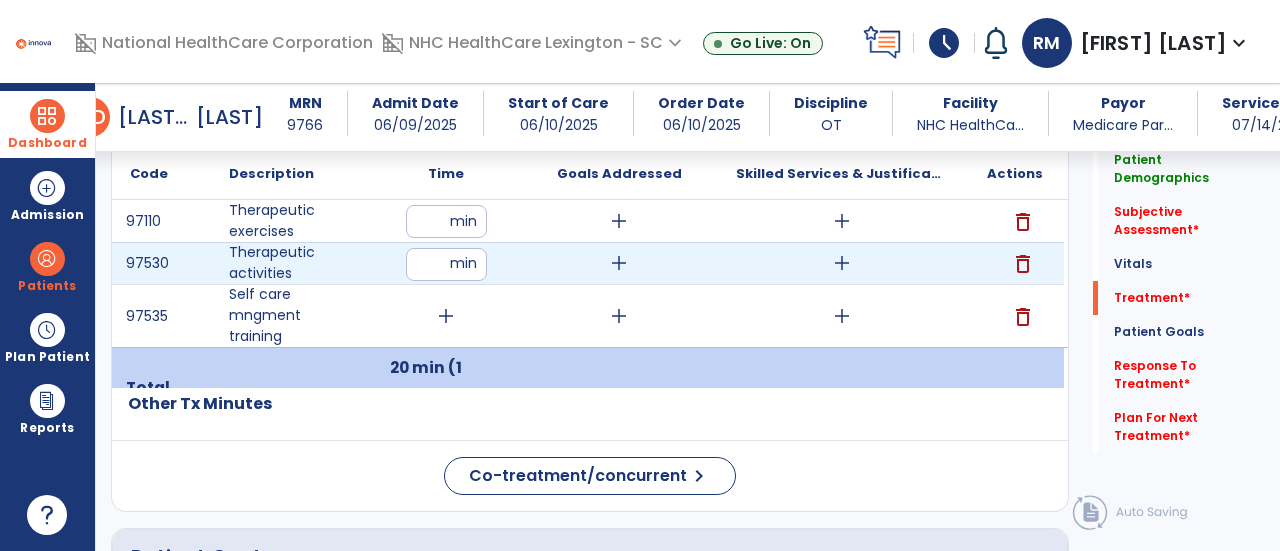 type on "**" 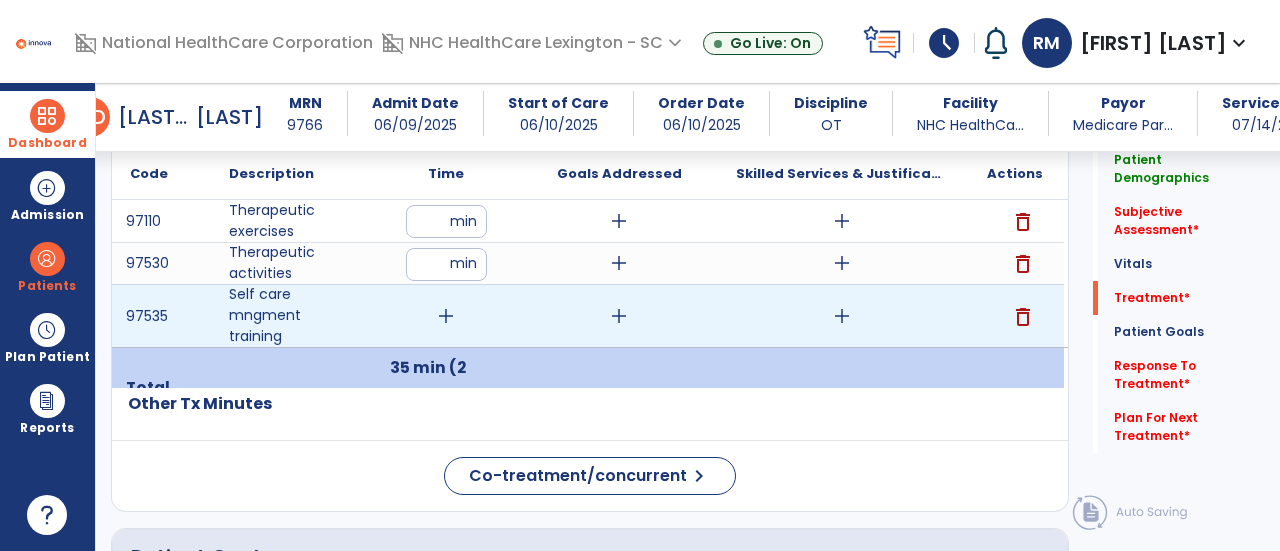 click on "add" at bounding box center [446, 316] 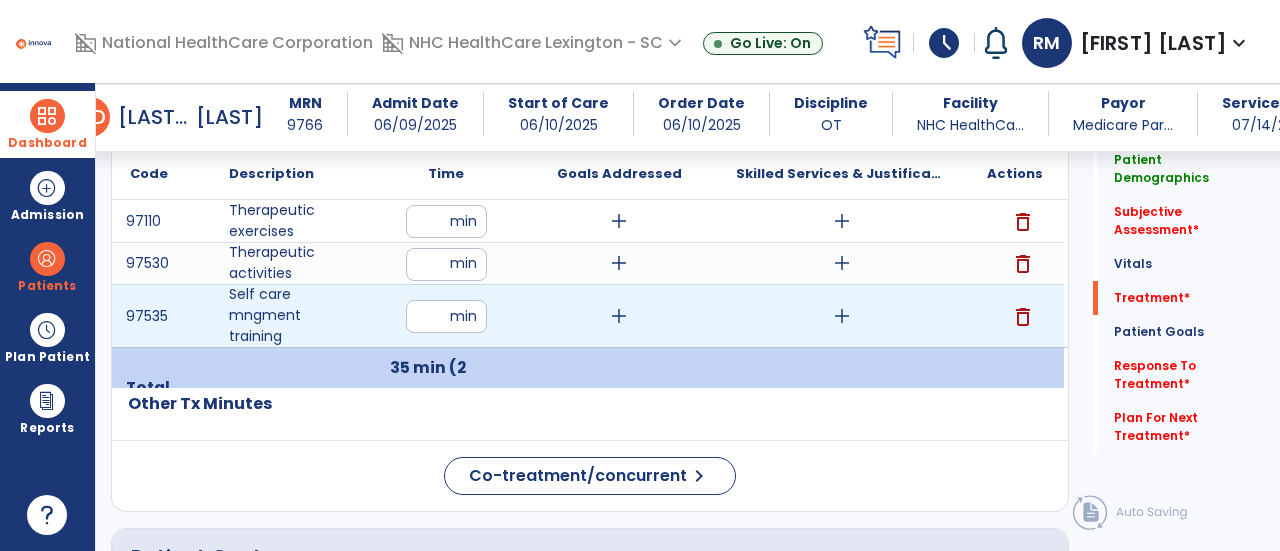 type on "**" 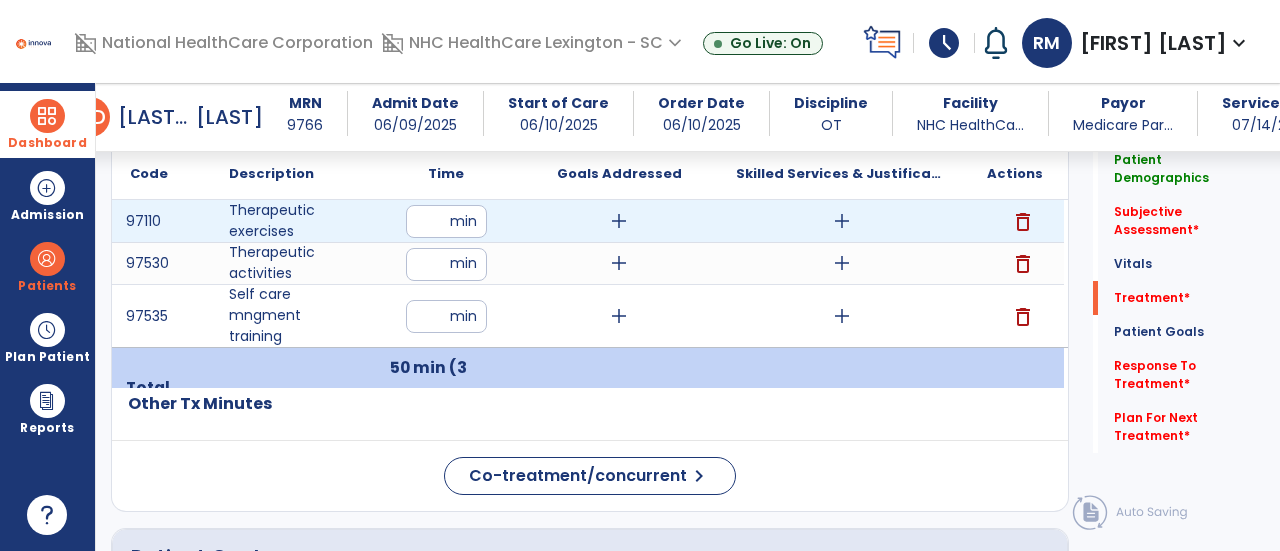 click on "add" at bounding box center [842, 221] 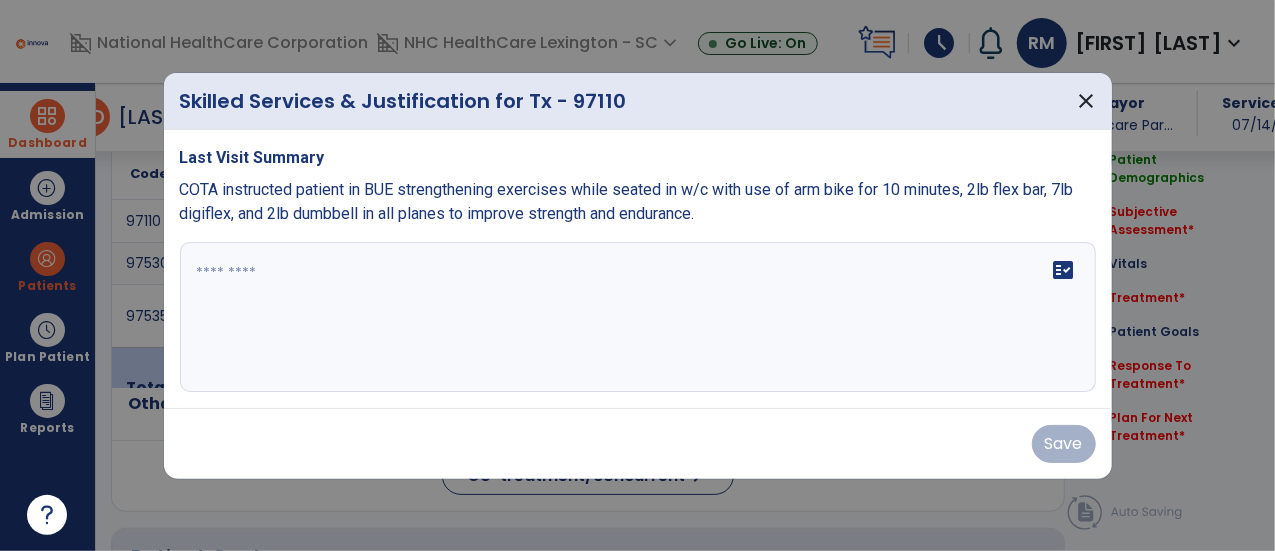 scroll, scrollTop: 1156, scrollLeft: 0, axis: vertical 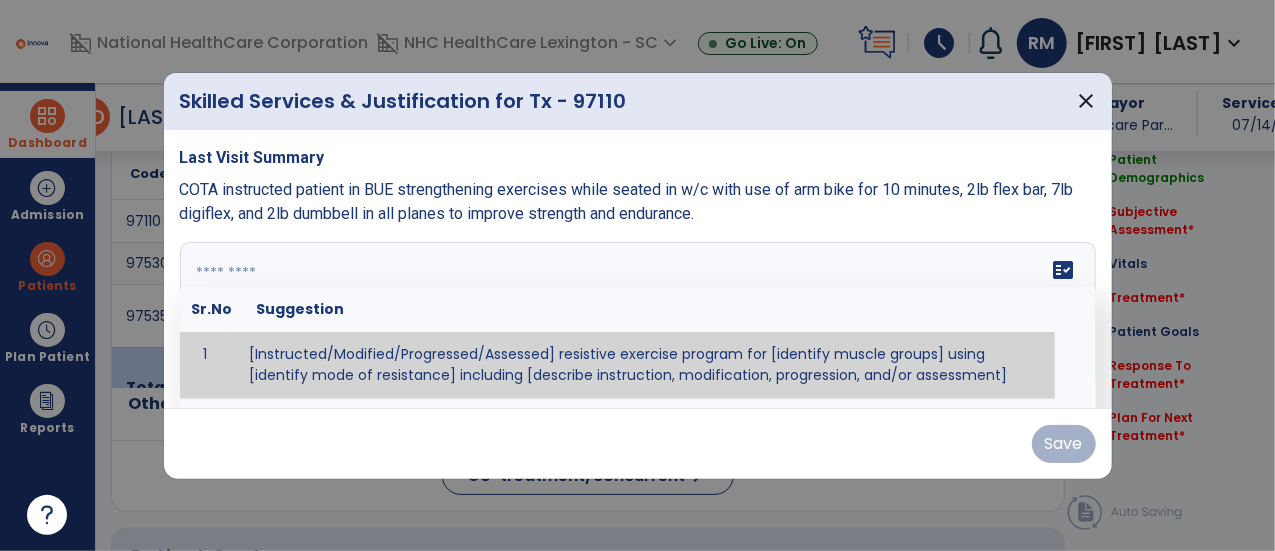 click at bounding box center (636, 317) 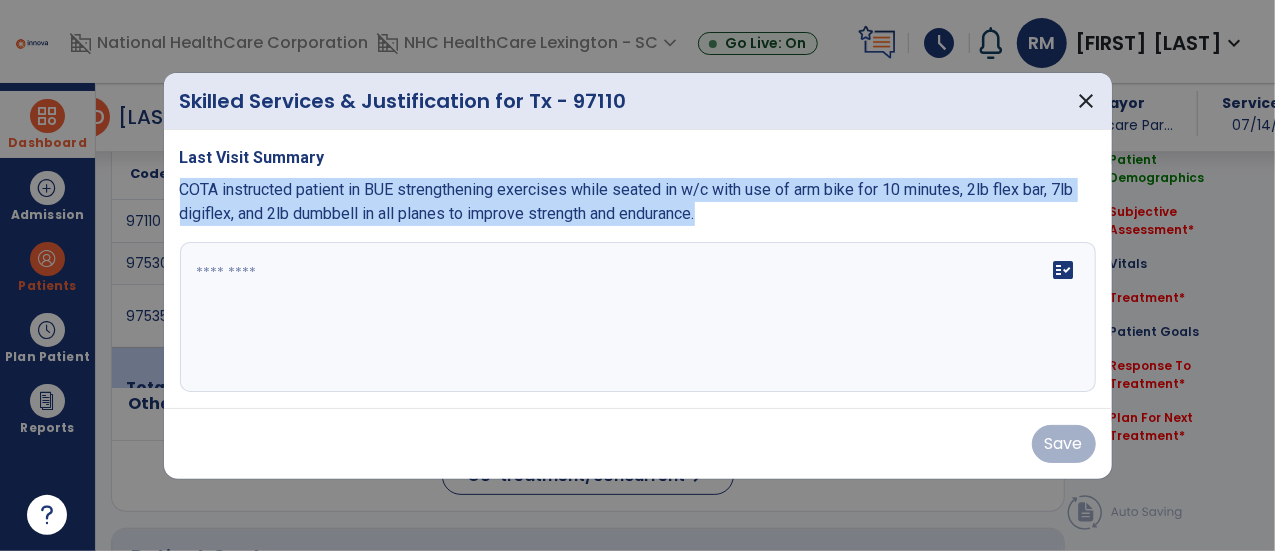 drag, startPoint x: 180, startPoint y: 193, endPoint x: 776, endPoint y: 234, distance: 597.40857 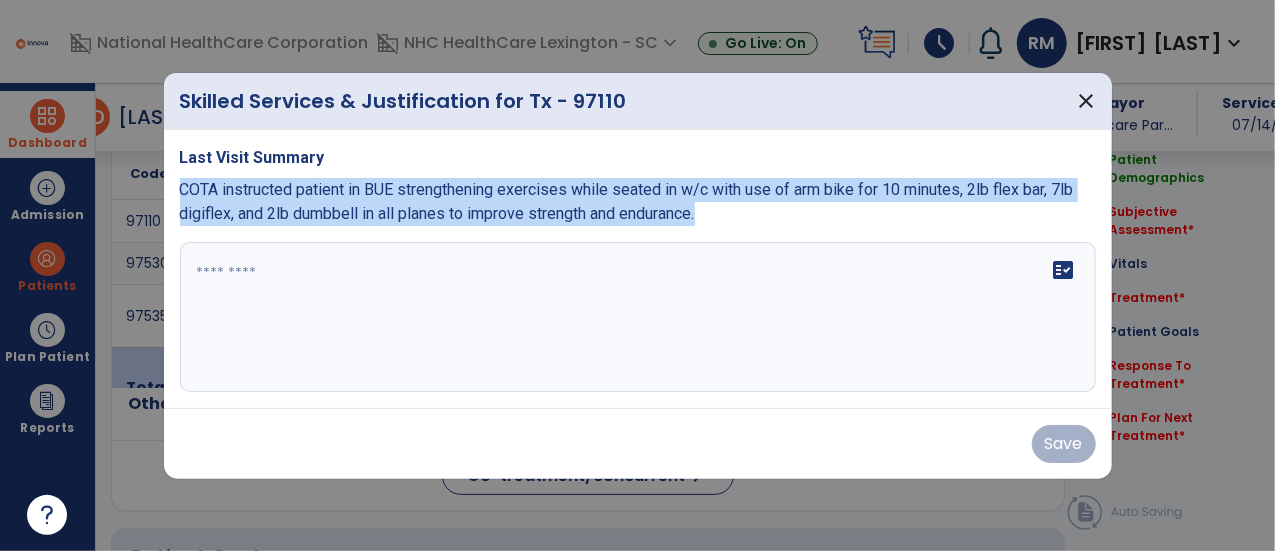 click on "Last Visit Summary COTA instructed patient in BUE strengthening exercises while seated in w/c with use of arm bike for 10 minutes, 2lb flex bar, 7lb digiflex, and 2lb dumbbell in all planes to improve strength and endurance.
fact_check" at bounding box center (638, 269) 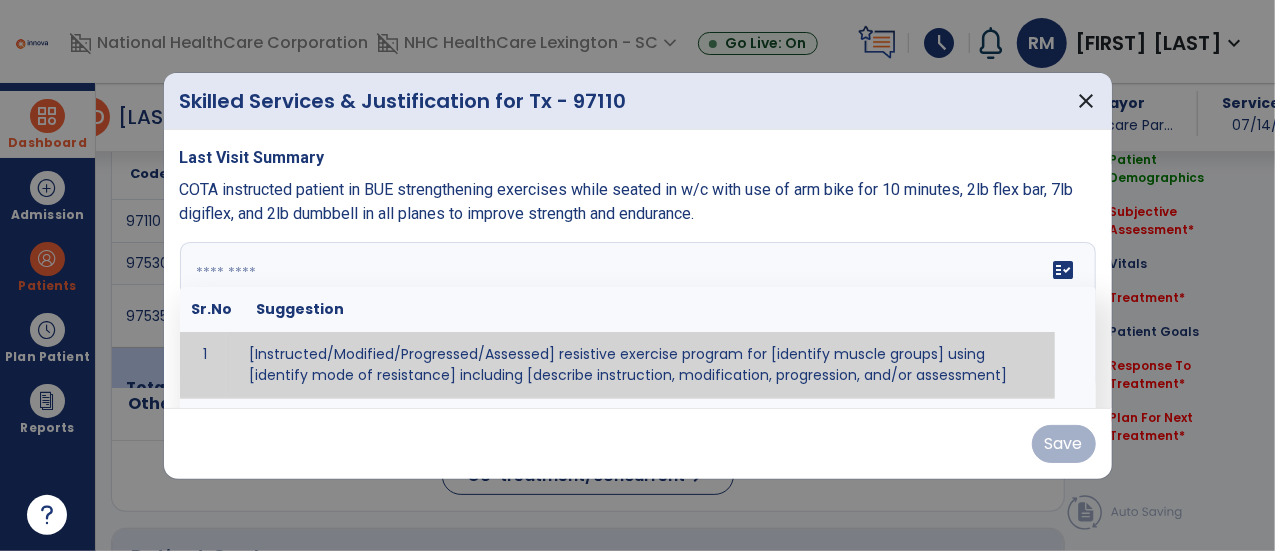 paste on "**********" 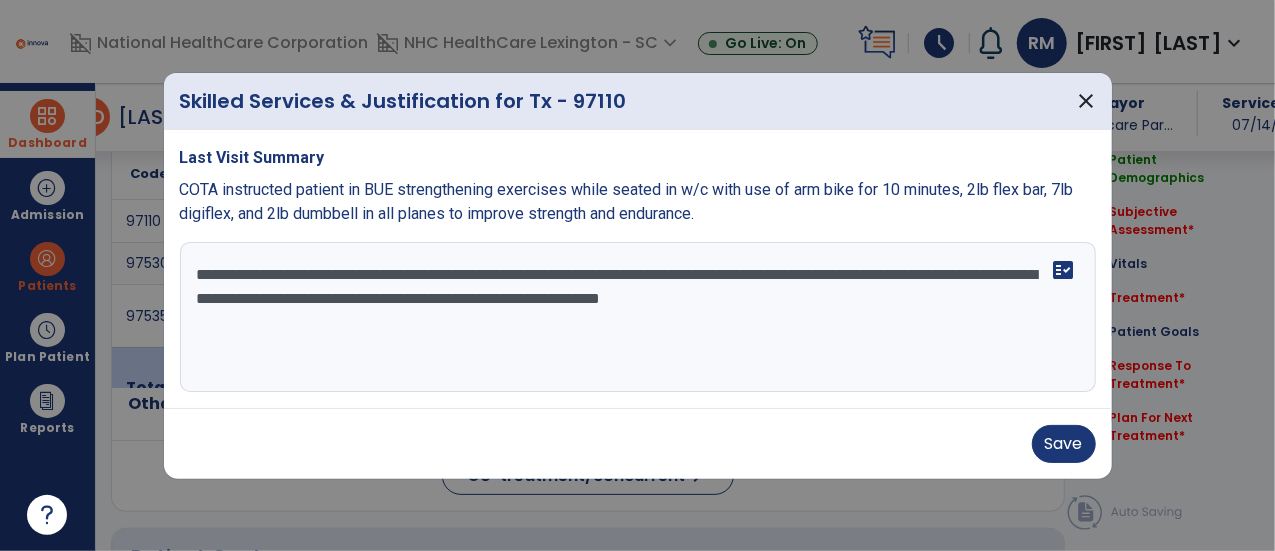 click on "**********" at bounding box center (638, 317) 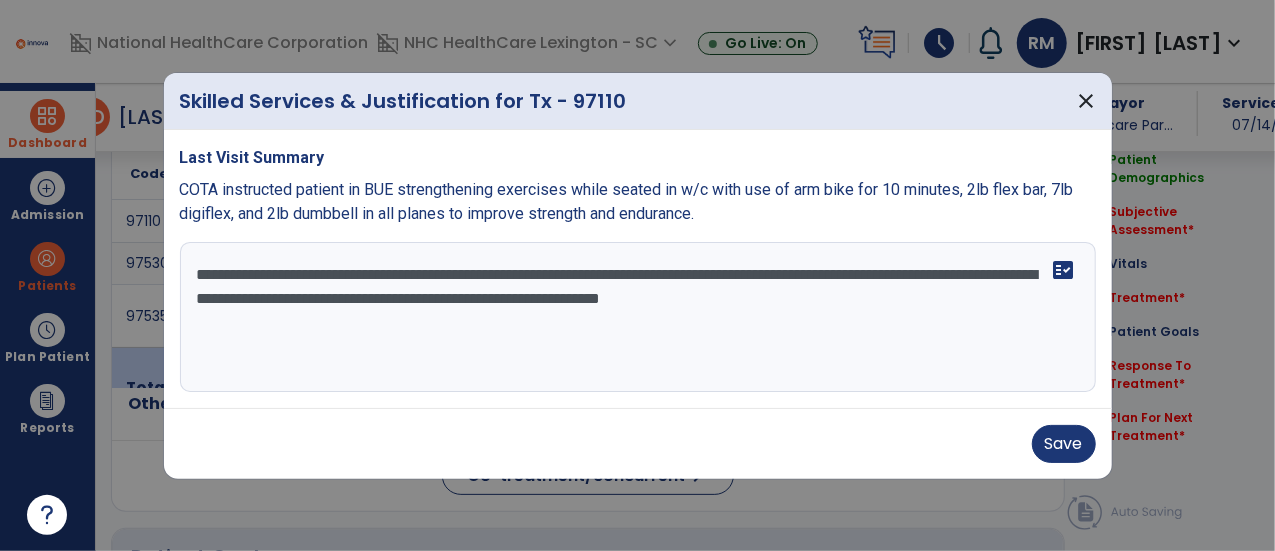 click on "**********" at bounding box center (638, 317) 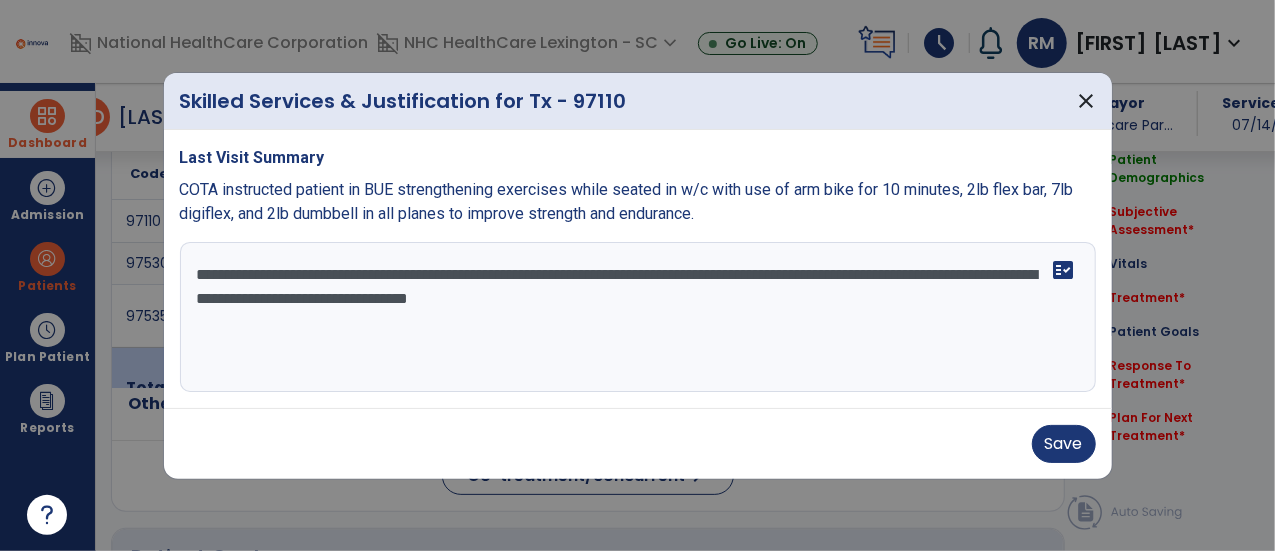 click on "**********" at bounding box center [638, 317] 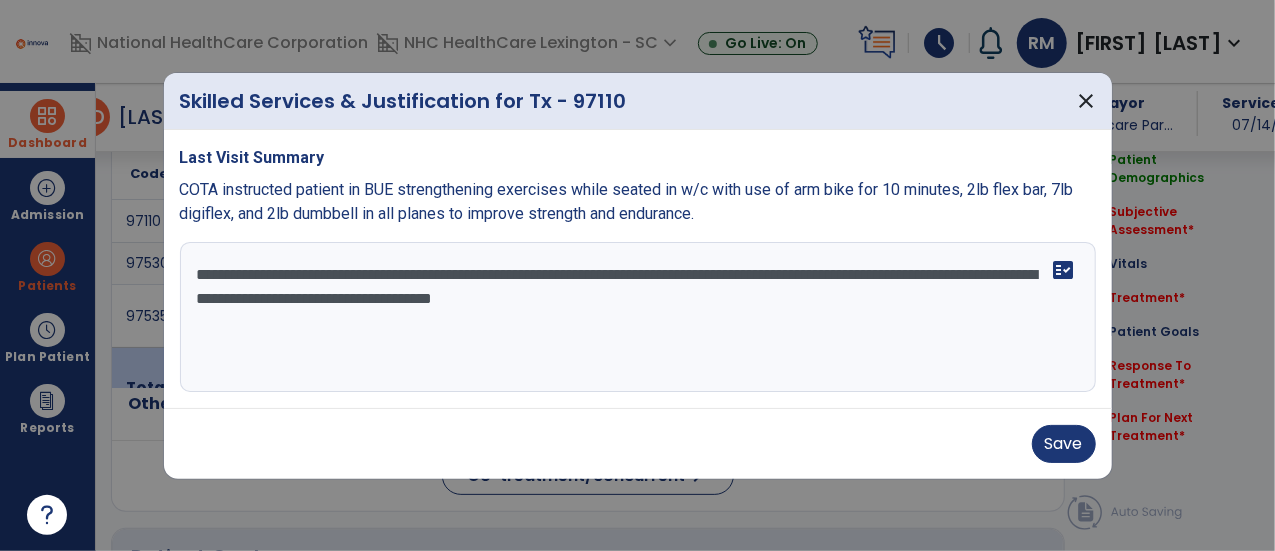 click on "**********" at bounding box center [638, 317] 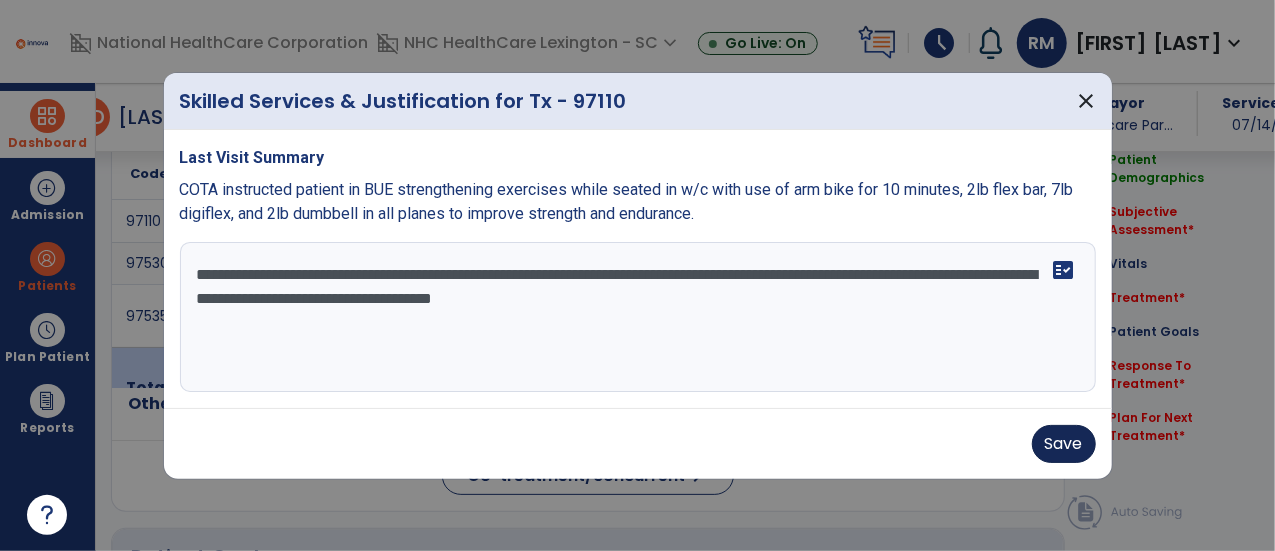 type on "**********" 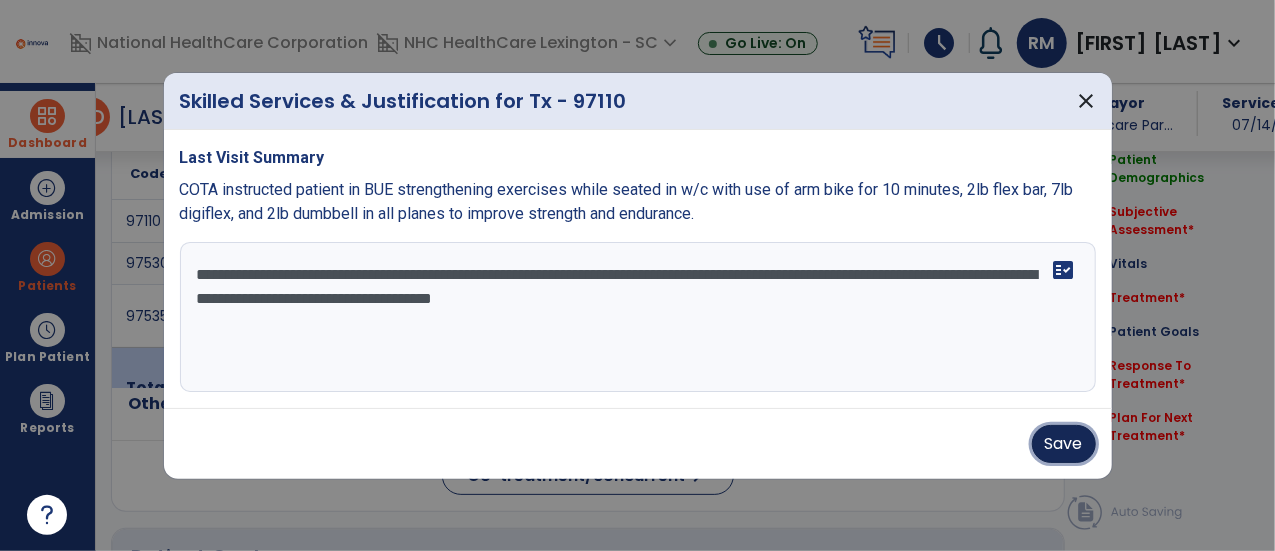 click on "Save" at bounding box center [1064, 444] 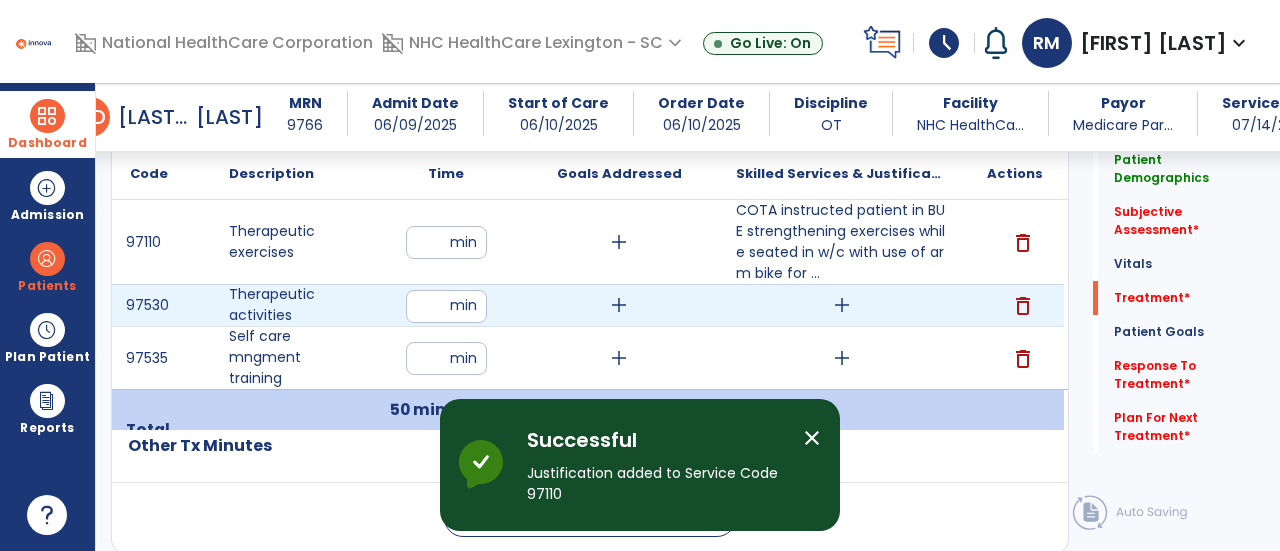 click on "add" at bounding box center (842, 305) 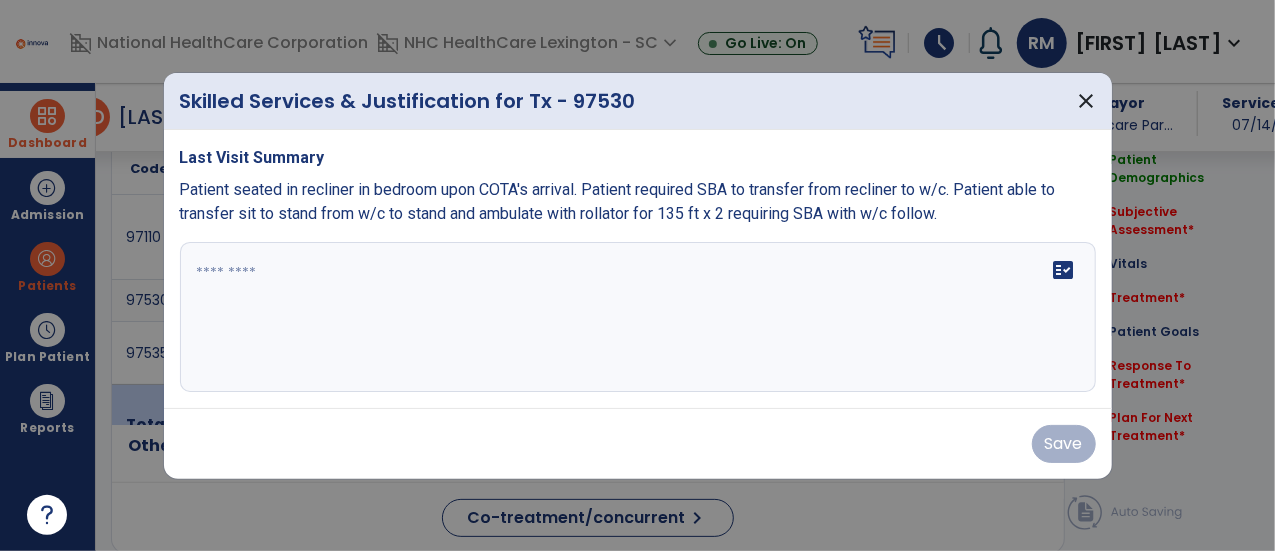 scroll, scrollTop: 1156, scrollLeft: 0, axis: vertical 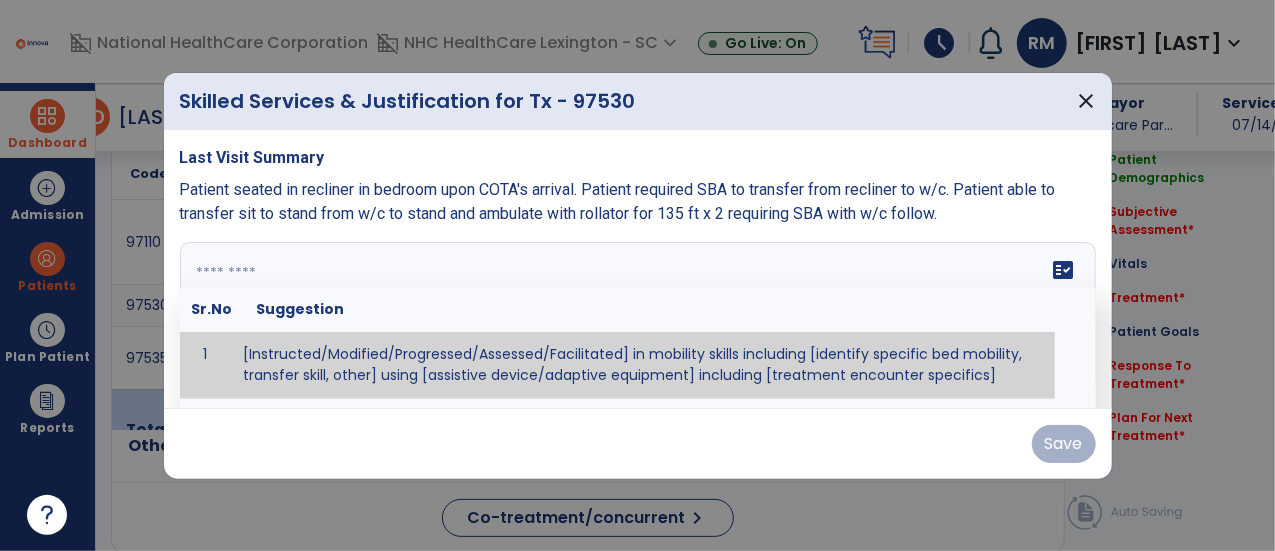 click at bounding box center (636, 317) 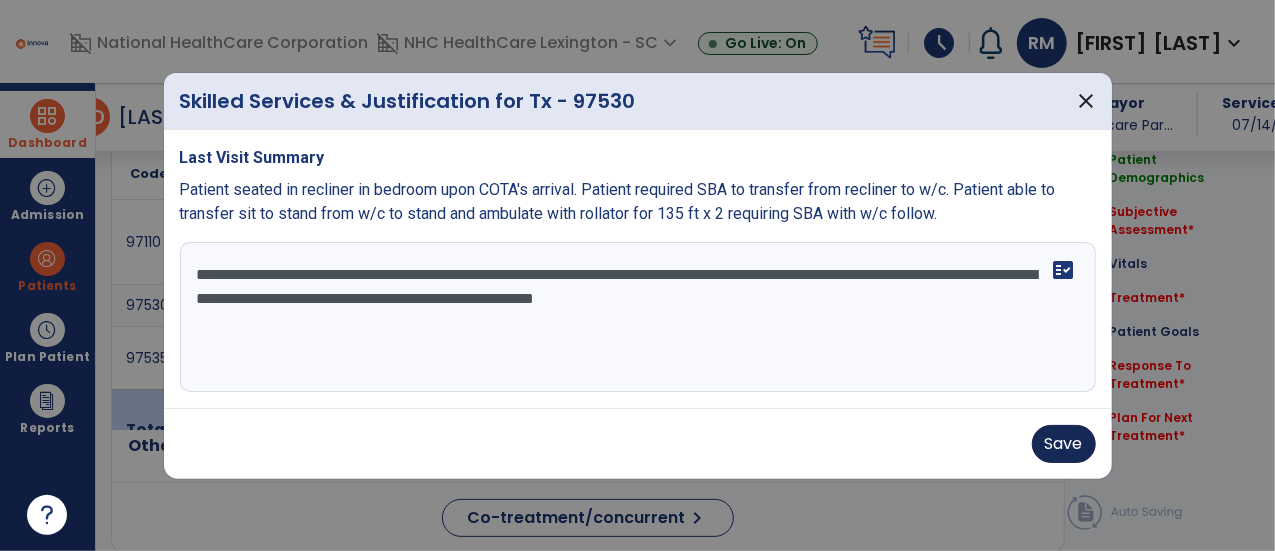 type on "**********" 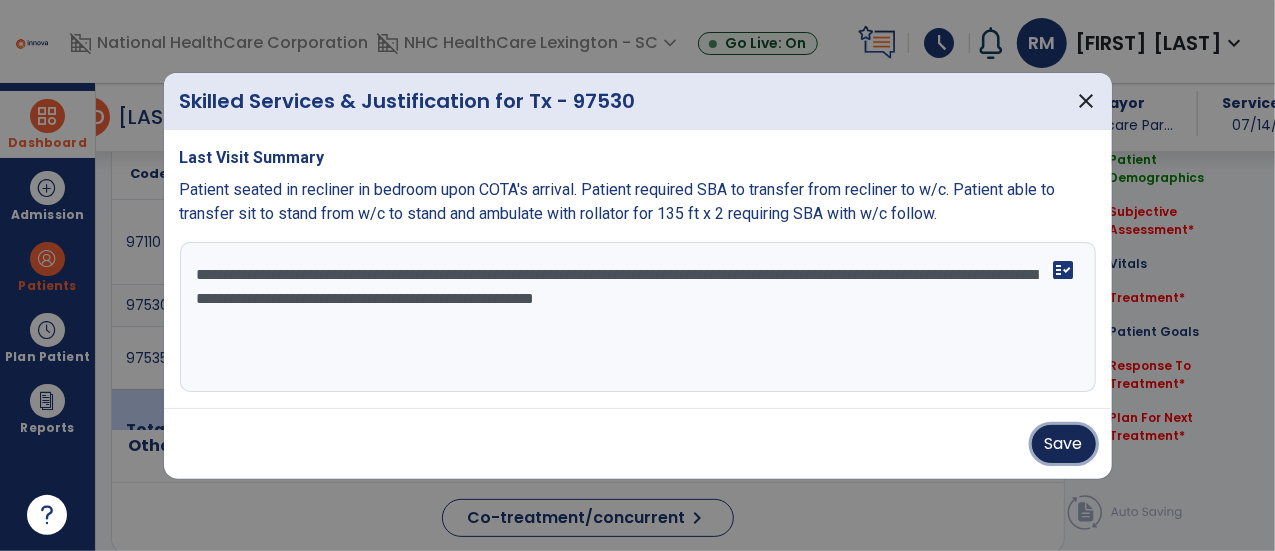 click on "Save" at bounding box center (1064, 444) 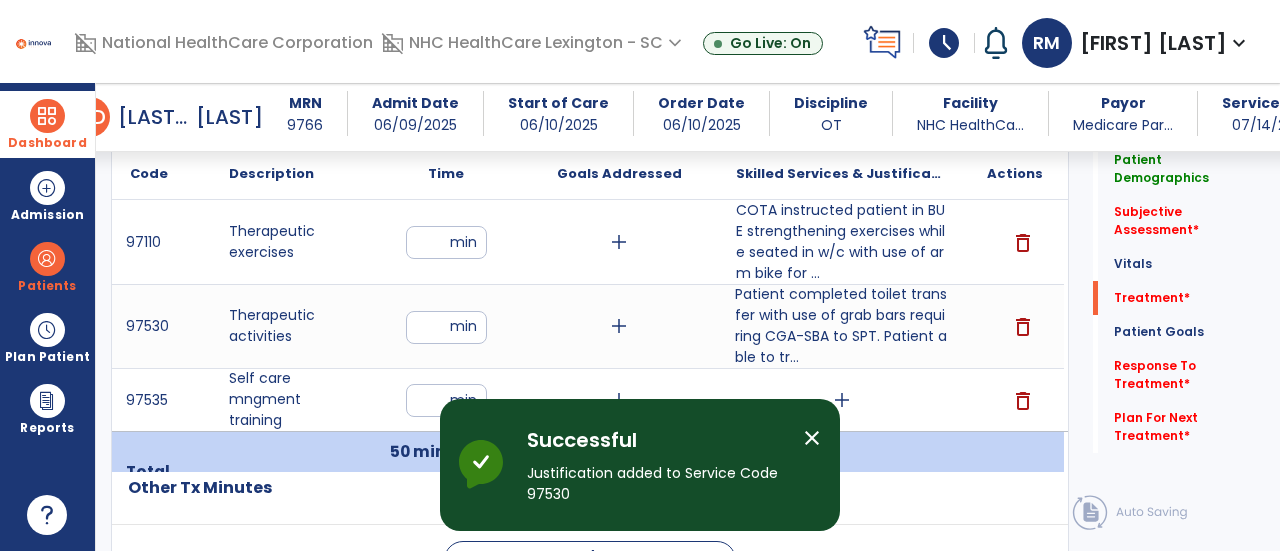 click on "add" at bounding box center (842, 400) 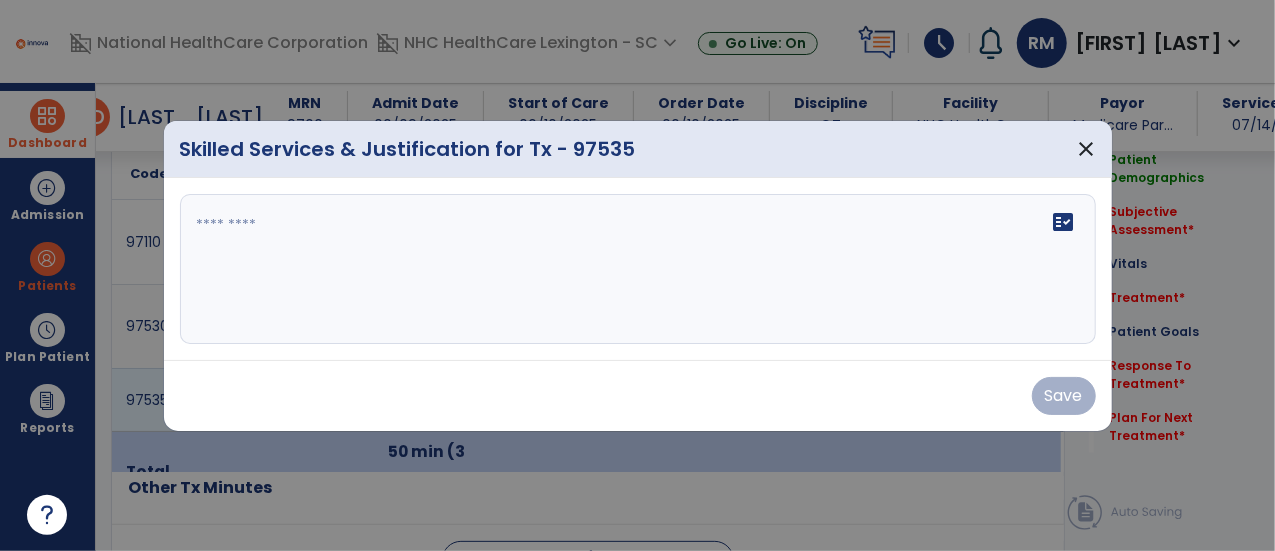 scroll, scrollTop: 1156, scrollLeft: 0, axis: vertical 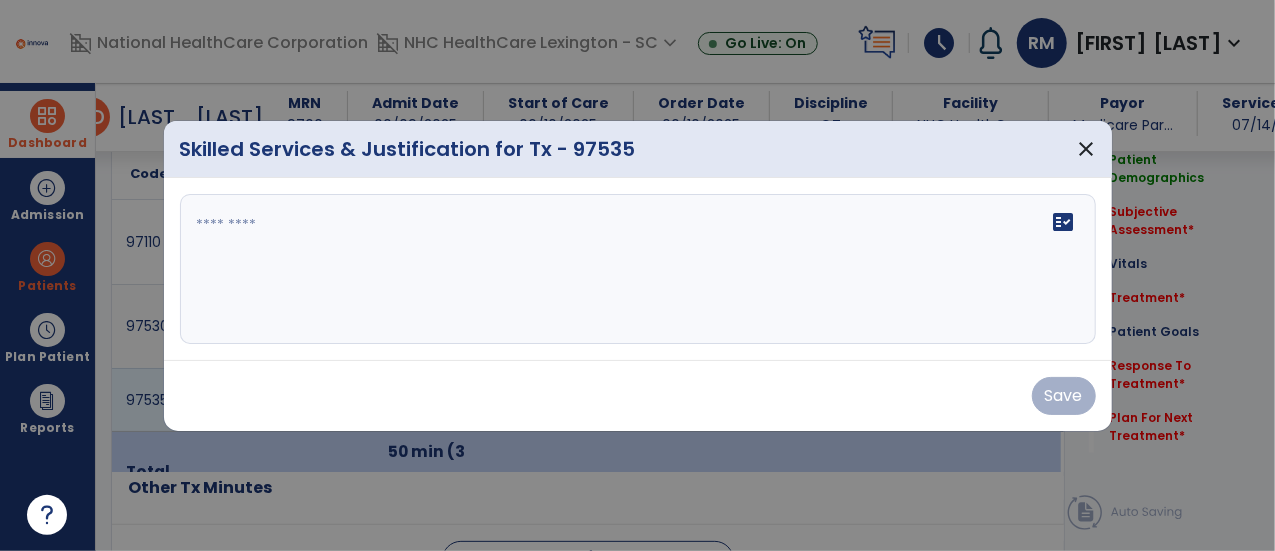 click on "fact_check" at bounding box center (638, 269) 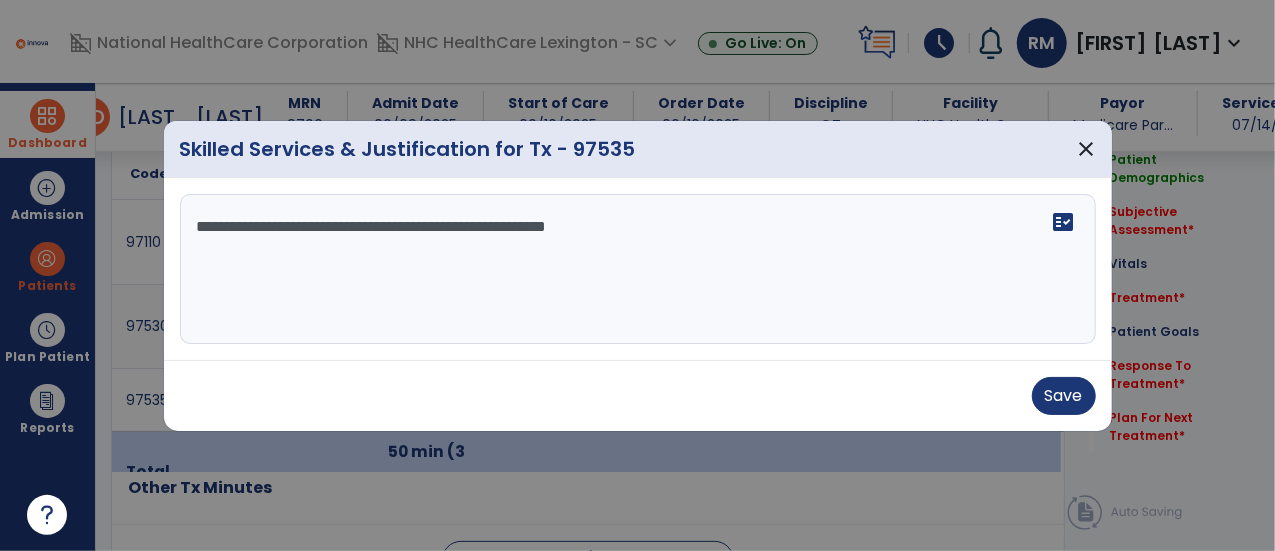 click on "**********" at bounding box center (638, 269) 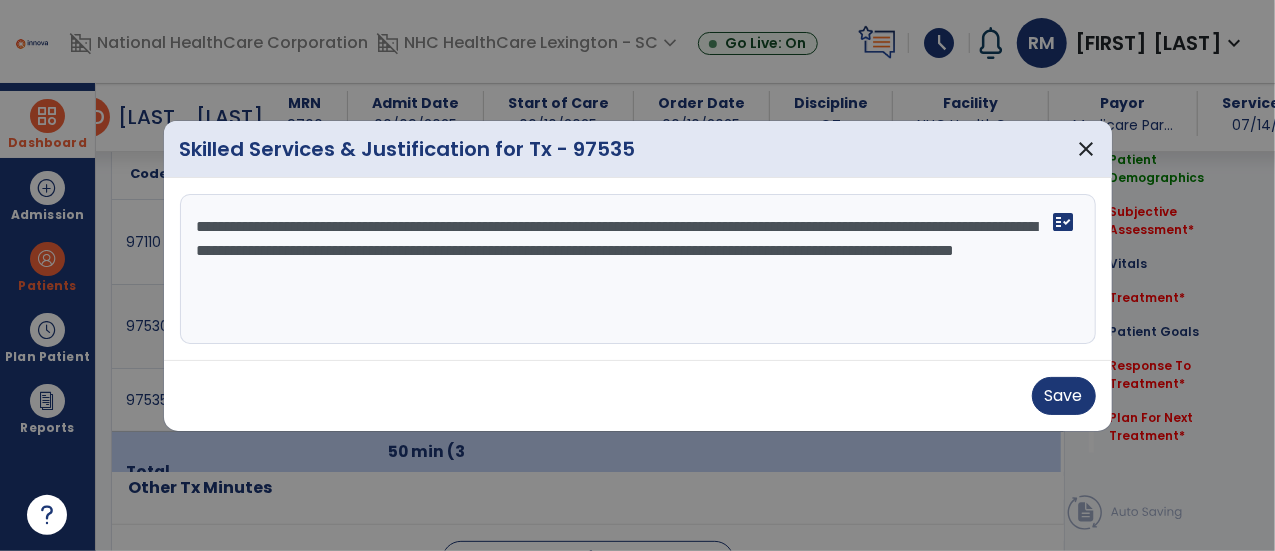 click on "**********" at bounding box center [638, 269] 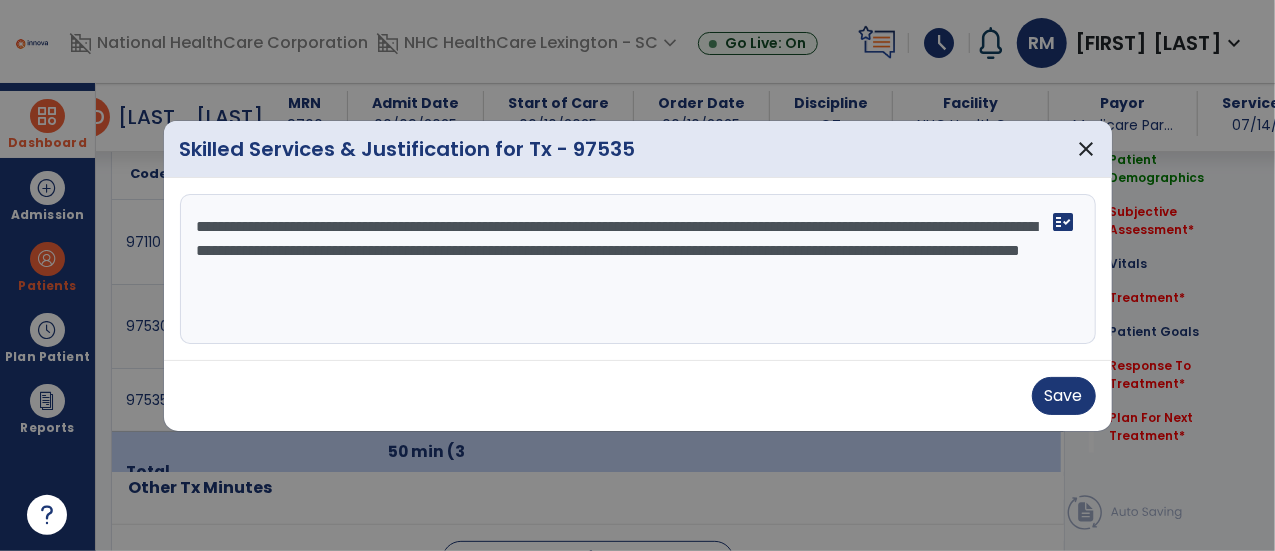 click on "**********" at bounding box center (638, 269) 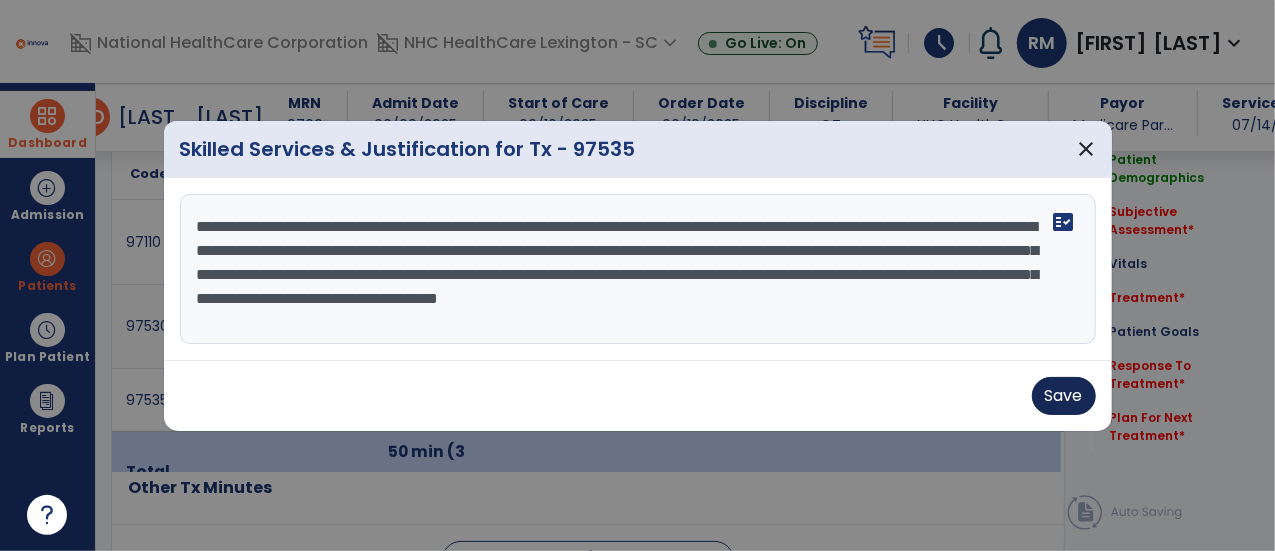 type on "**********" 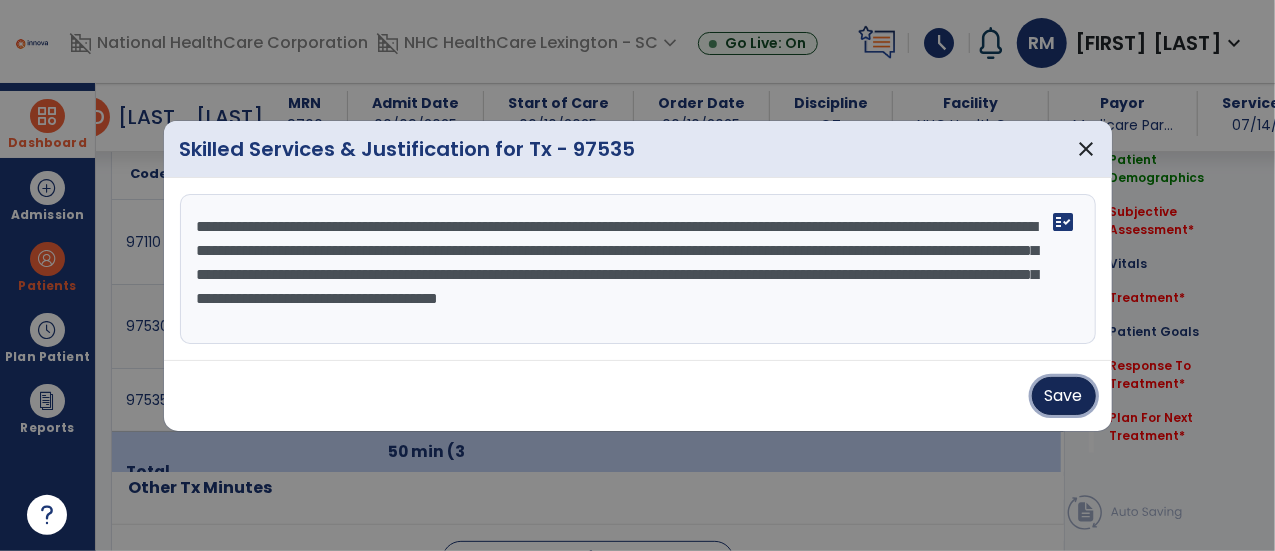 click on "Save" at bounding box center [1064, 396] 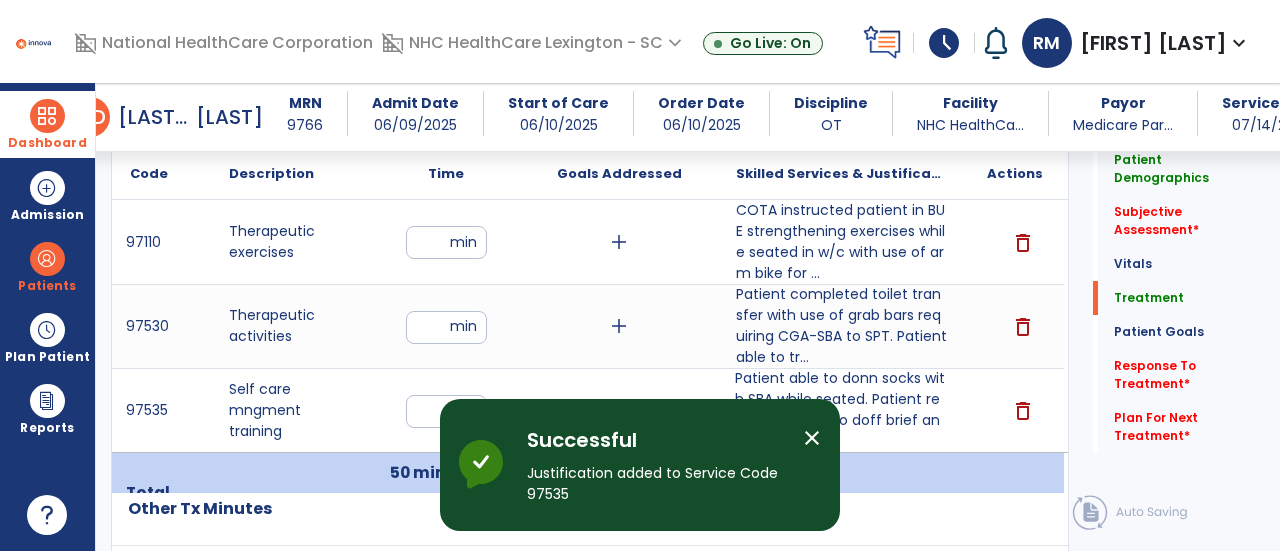 click on "close" at bounding box center (812, 438) 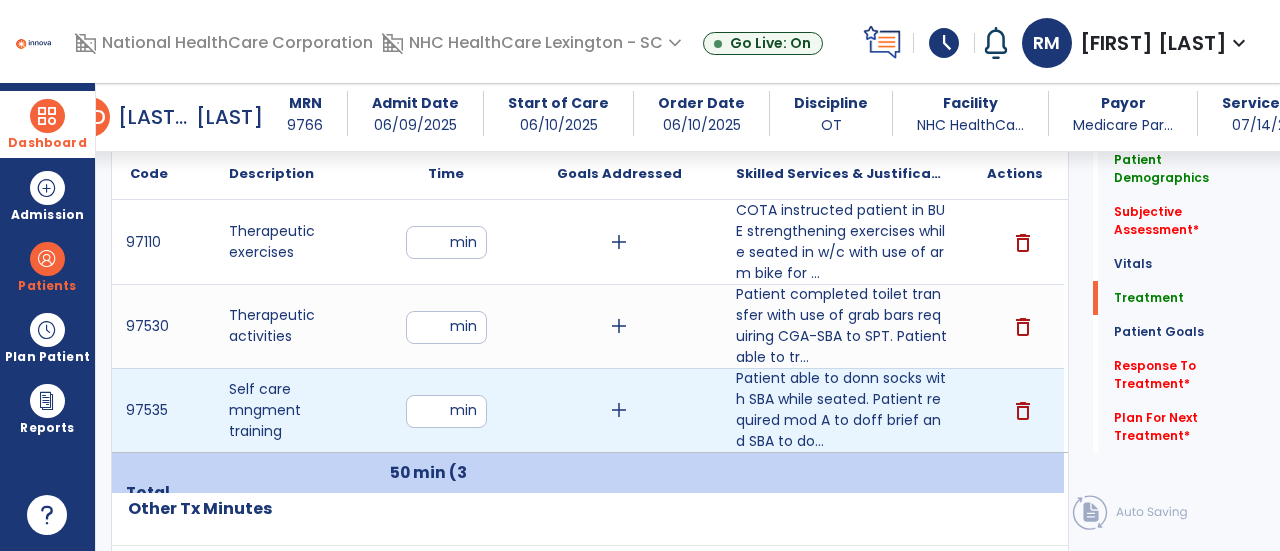 click on "add" at bounding box center (619, 410) 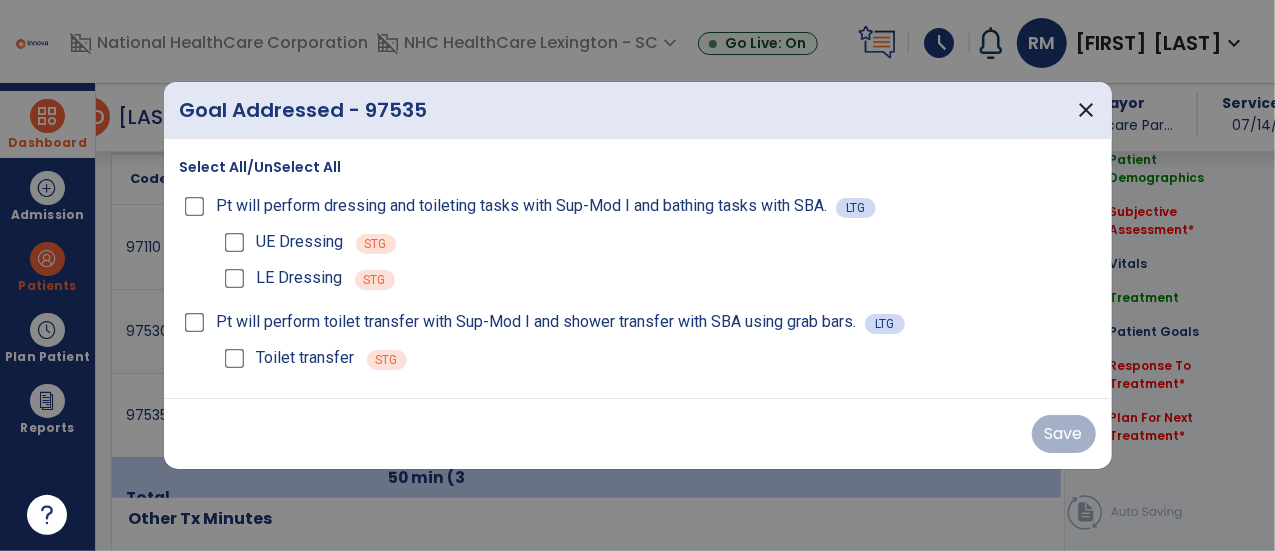 scroll, scrollTop: 1156, scrollLeft: 0, axis: vertical 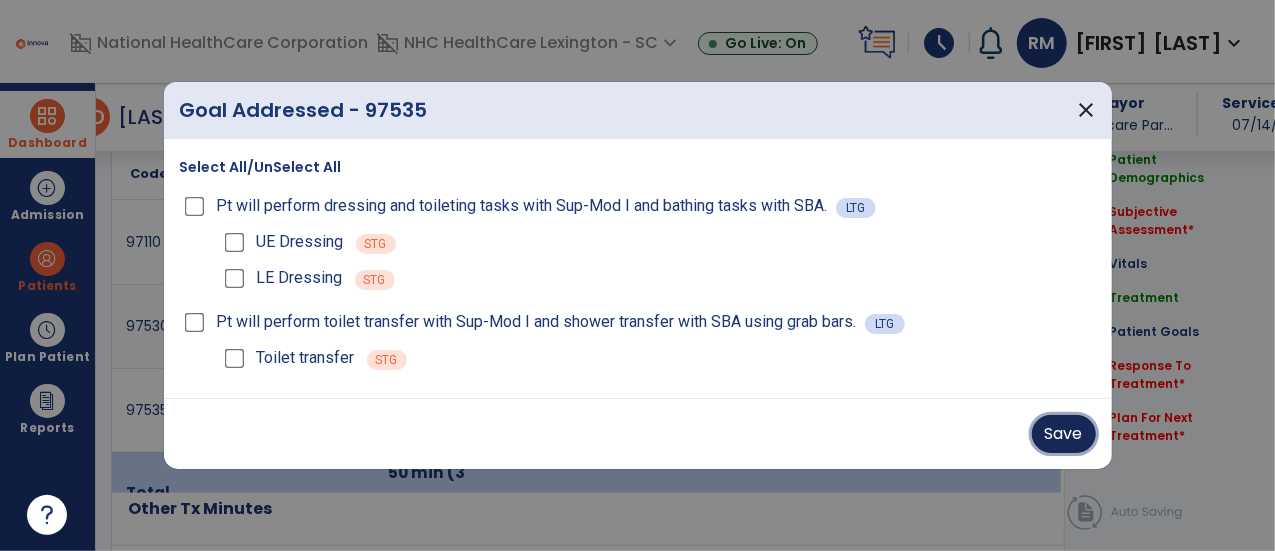 click on "Save" at bounding box center [1064, 434] 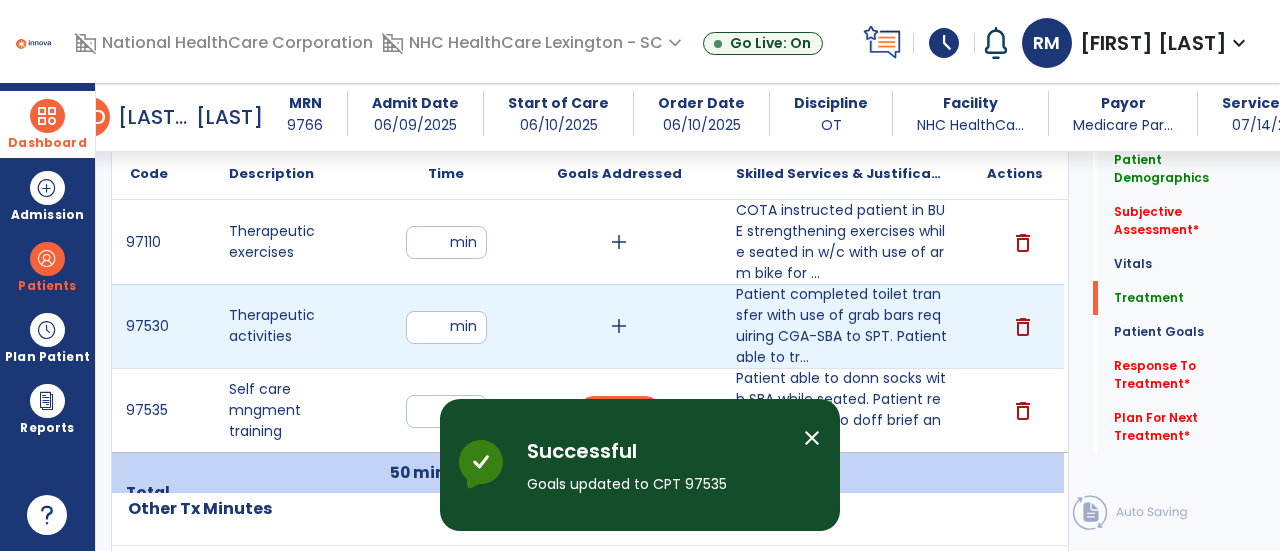 click on "add" at bounding box center [619, 326] 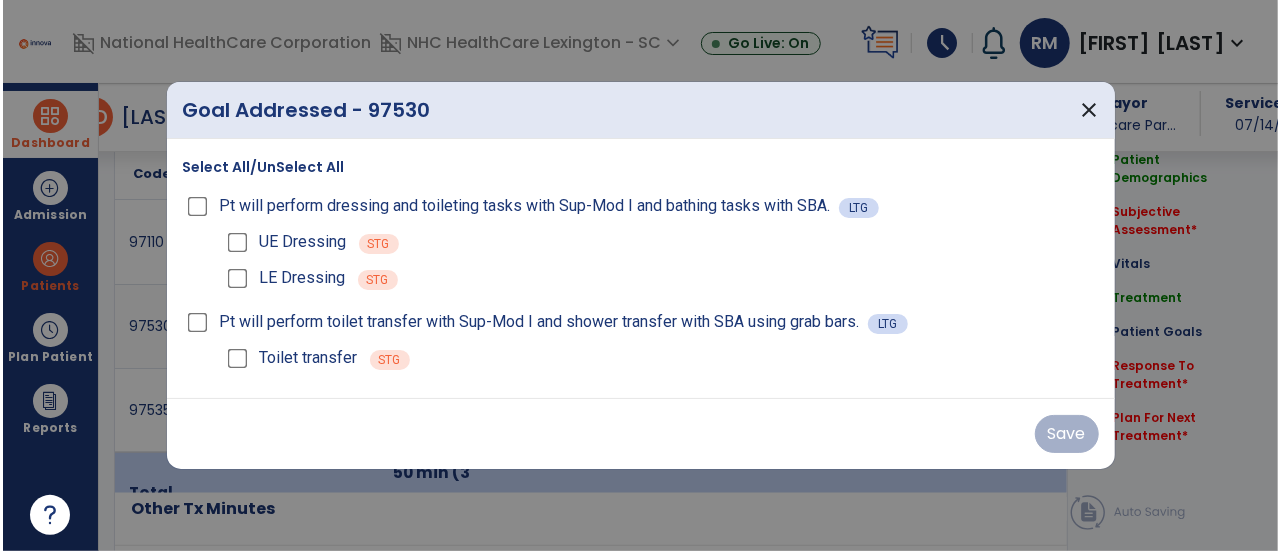 scroll, scrollTop: 1156, scrollLeft: 0, axis: vertical 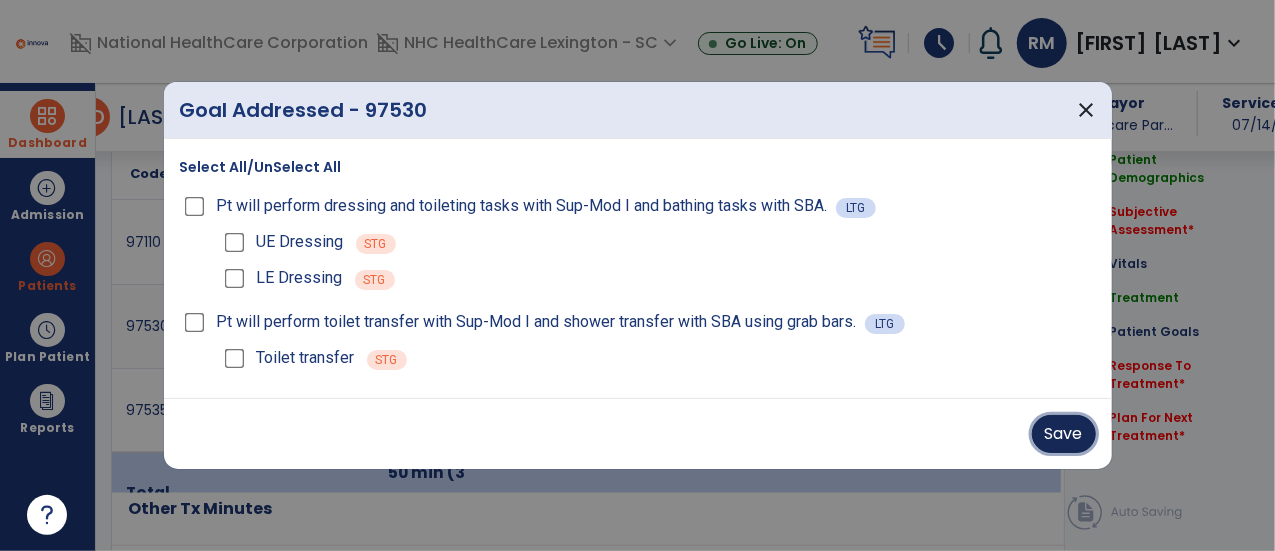 click on "Save" at bounding box center (1064, 434) 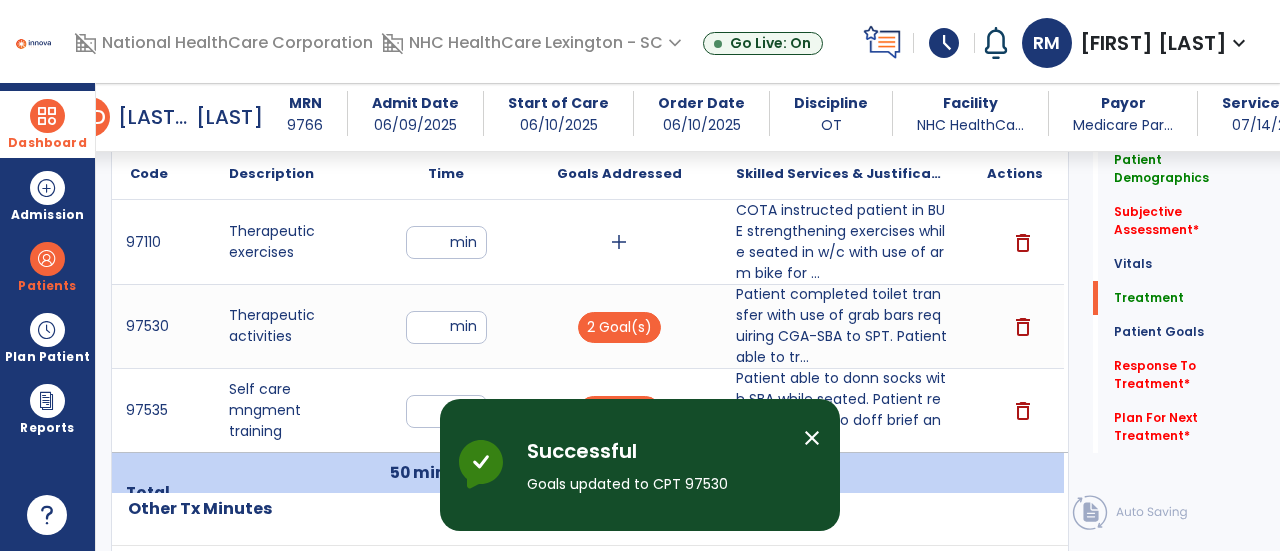click on "Patient Demographics  Medical Diagnosis   Treatment Diagnosis   Precautions   Contraindications
Code
Description
Pdpm Clinical Category
E87.6 to" 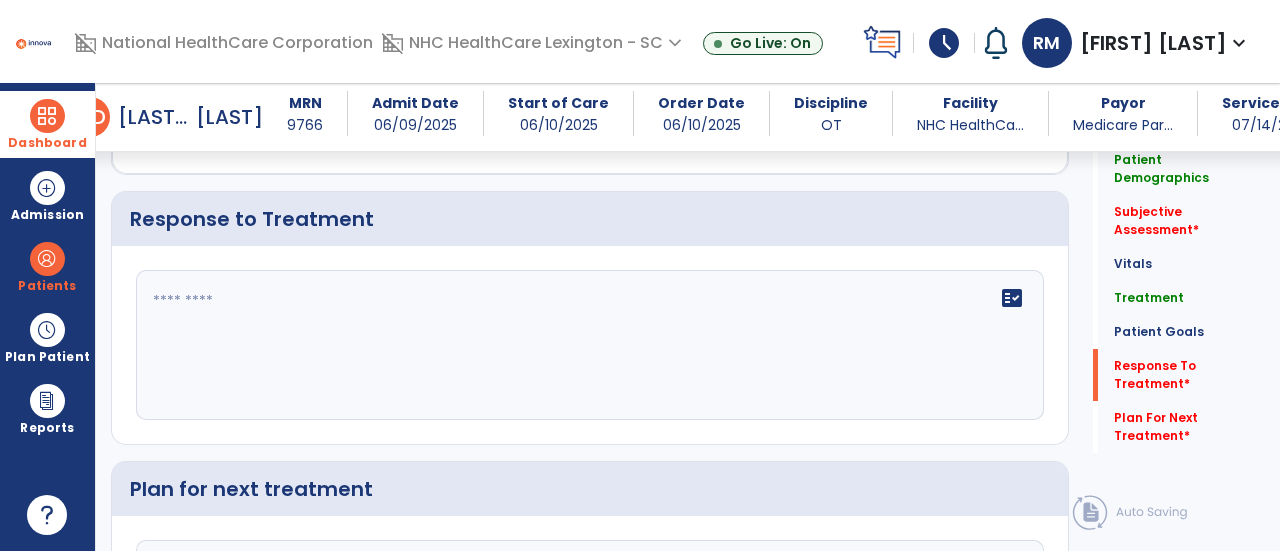 scroll, scrollTop: 2756, scrollLeft: 0, axis: vertical 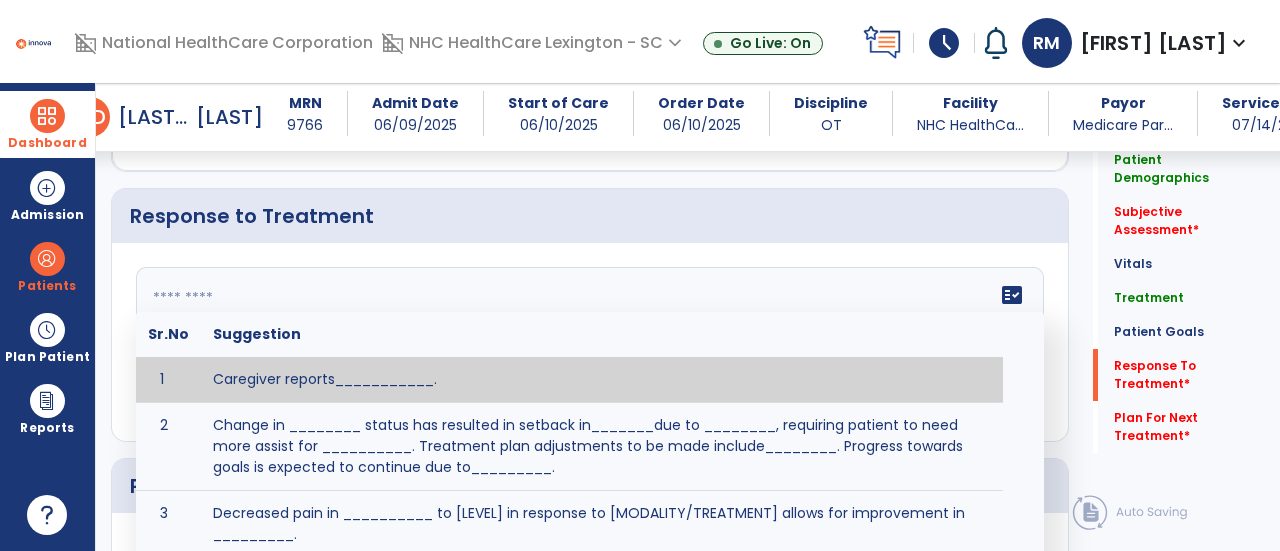 click on "fact_check  Sr.No Suggestion 1 Caregiver reports___________. 2 Change in ________ status has resulted in setback in_______due to ________, requiring patient to need more assist for __________.   Treatment plan adjustments to be made include________.  Progress towards goals is expected to continue due to_________. 3 Decreased pain in __________ to [LEVEL] in response to [MODALITY/TREATMENT] allows for improvement in _________. 4 Functional gains in _______ have impacted the patient's ability to perform_________ with a reduction in assist levels to_________. 5 Functional progress this week has been significant due to__________. 6 Gains in ________ have improved the patient's ability to perform ______with decreased levels of assist to___________. 7 Improvement in ________allows patient to tolerate higher levels of challenges in_________. 8 Pain in [AREA] has decreased to [LEVEL] in response to [TREATMENT/MODALITY], allowing fore ease in completing__________. 9 10 11 12 13 14 15 16 17 18 19 20 21" 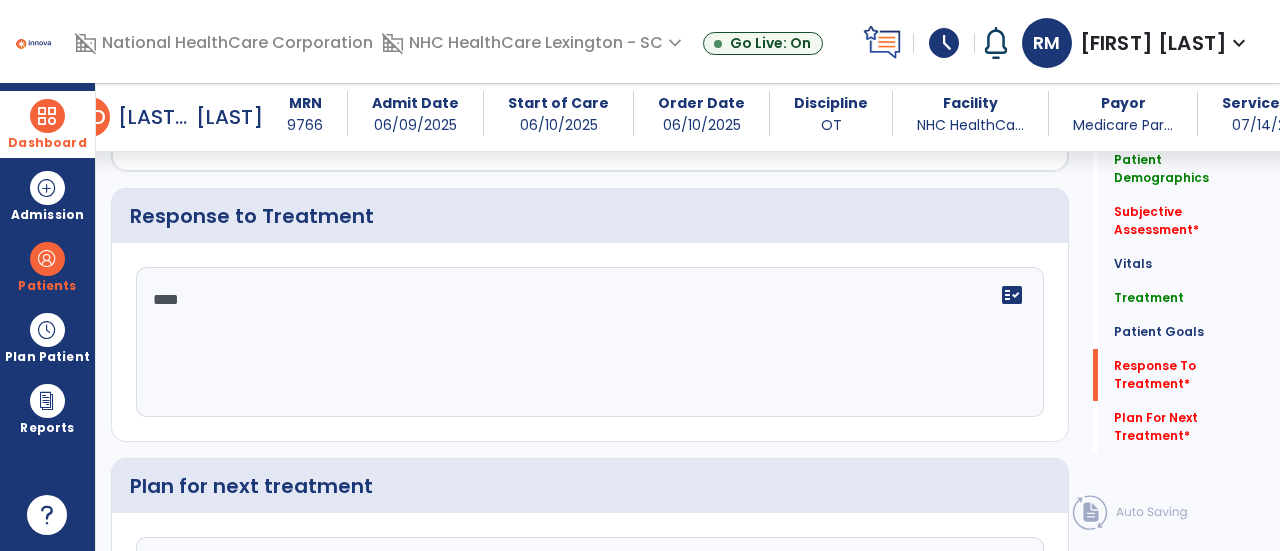 type on "****" 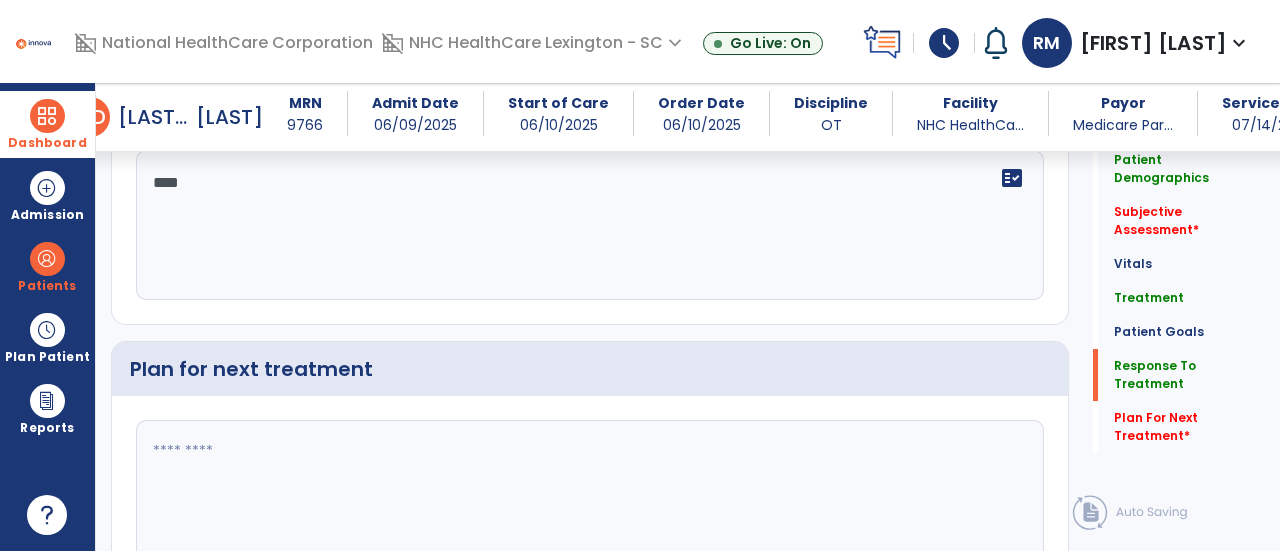 scroll, scrollTop: 2876, scrollLeft: 0, axis: vertical 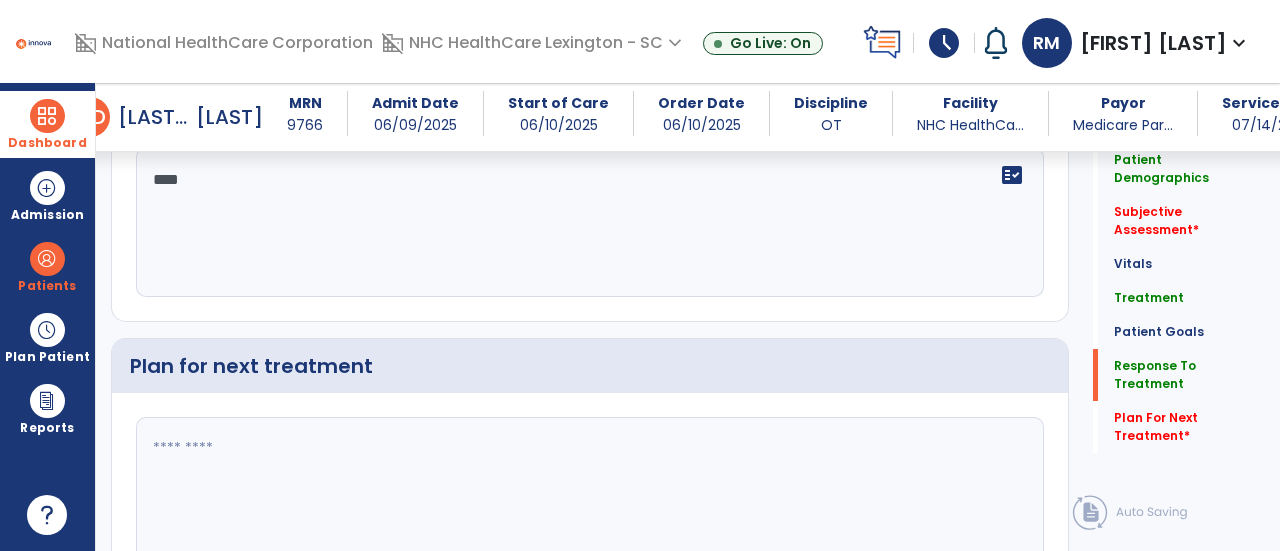 click 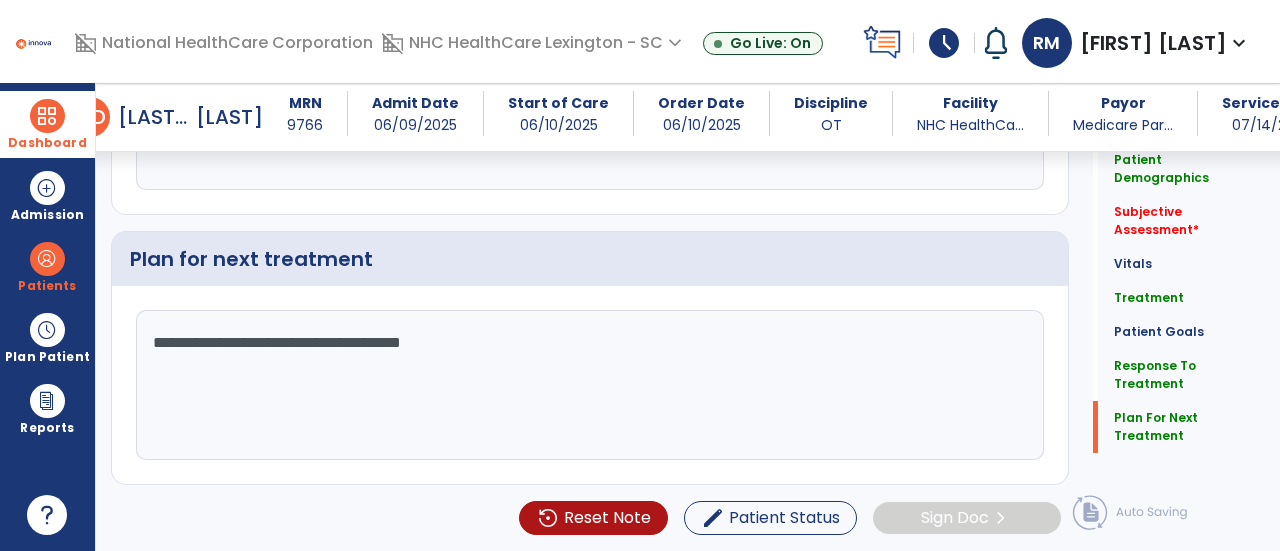 scroll, scrollTop: 2972, scrollLeft: 0, axis: vertical 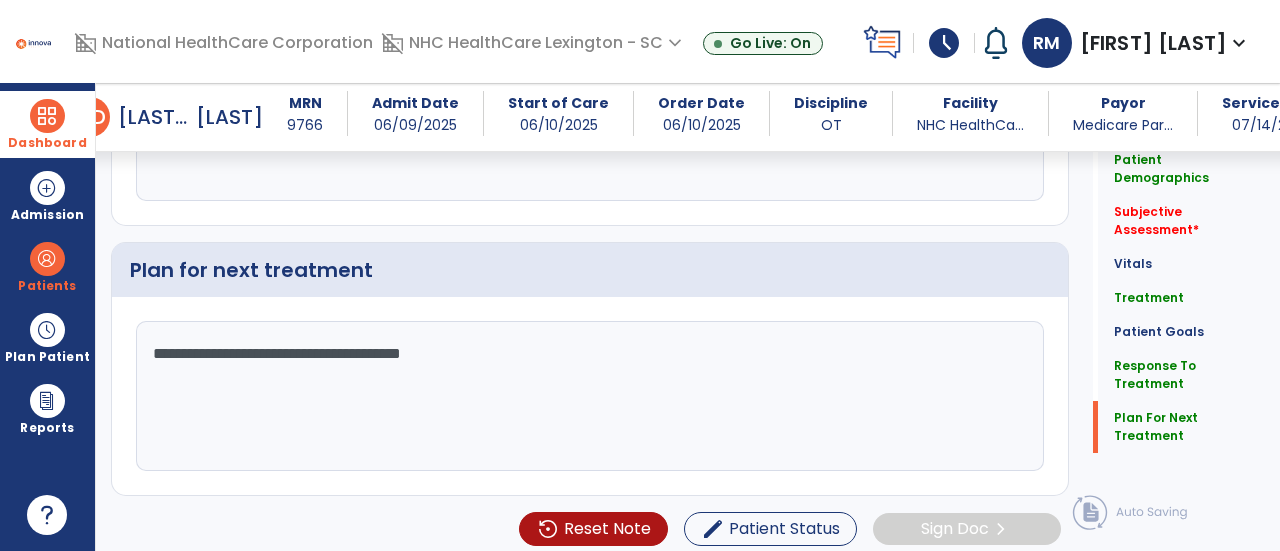 type on "**********" 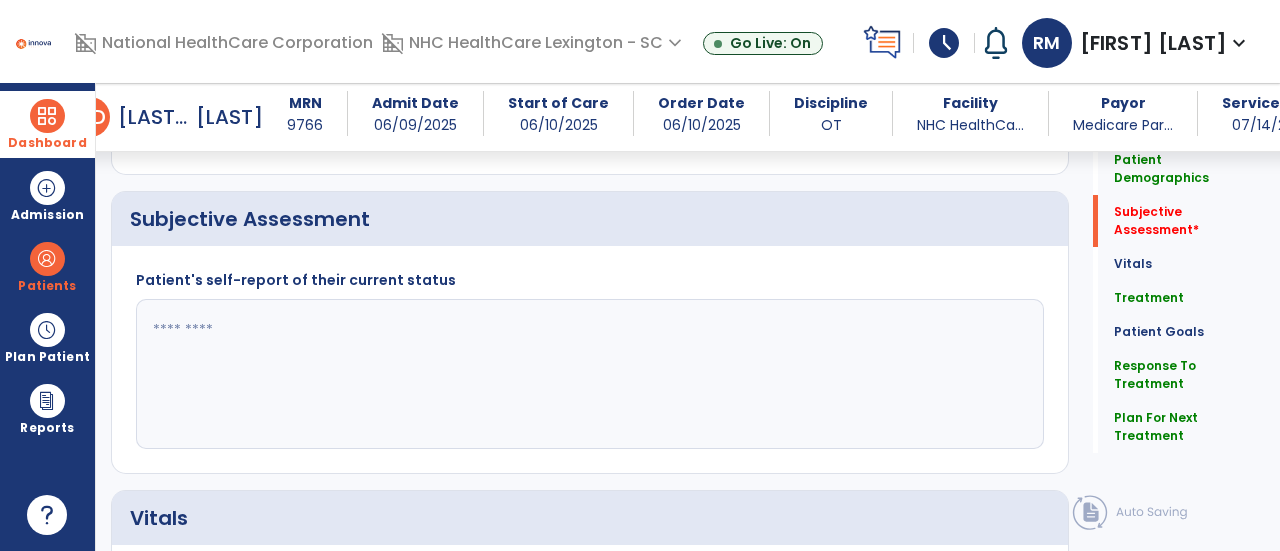 scroll, scrollTop: 332, scrollLeft: 0, axis: vertical 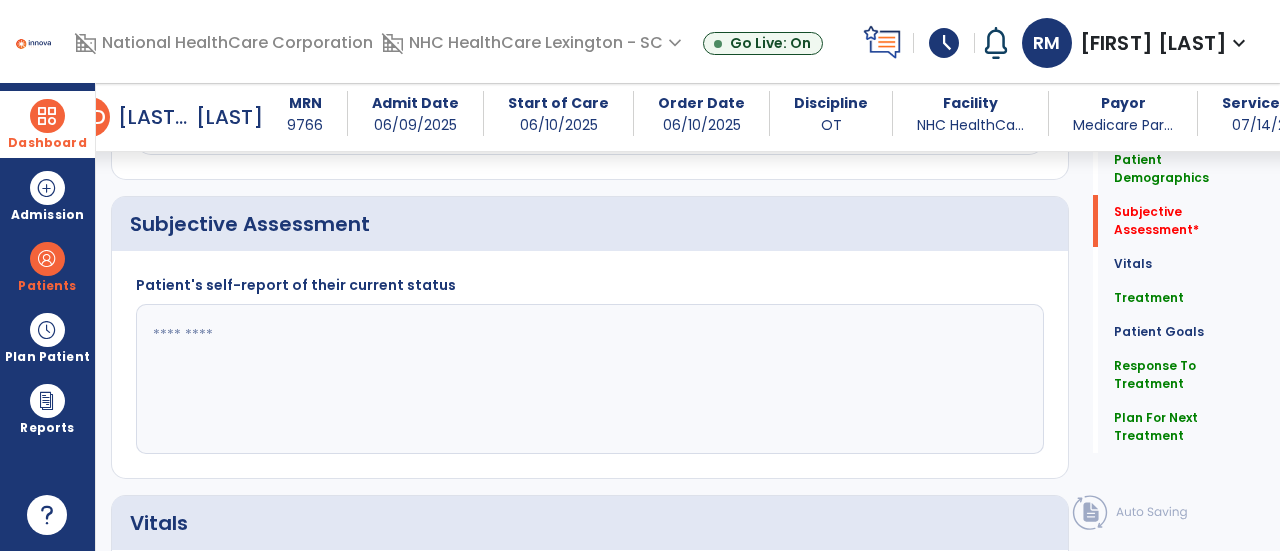 click 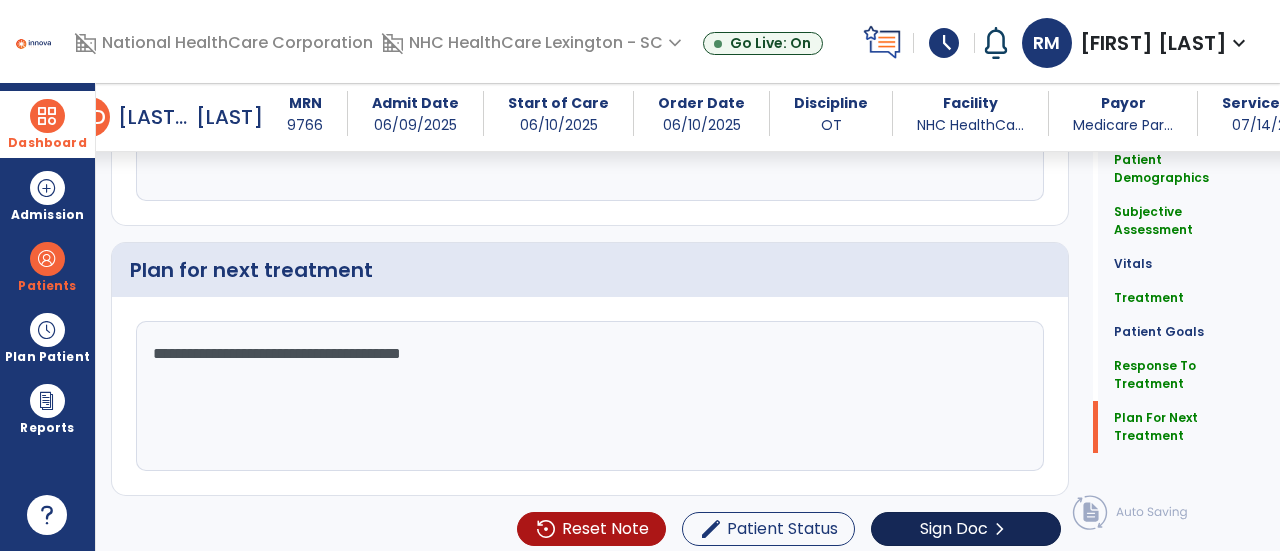 type on "**********" 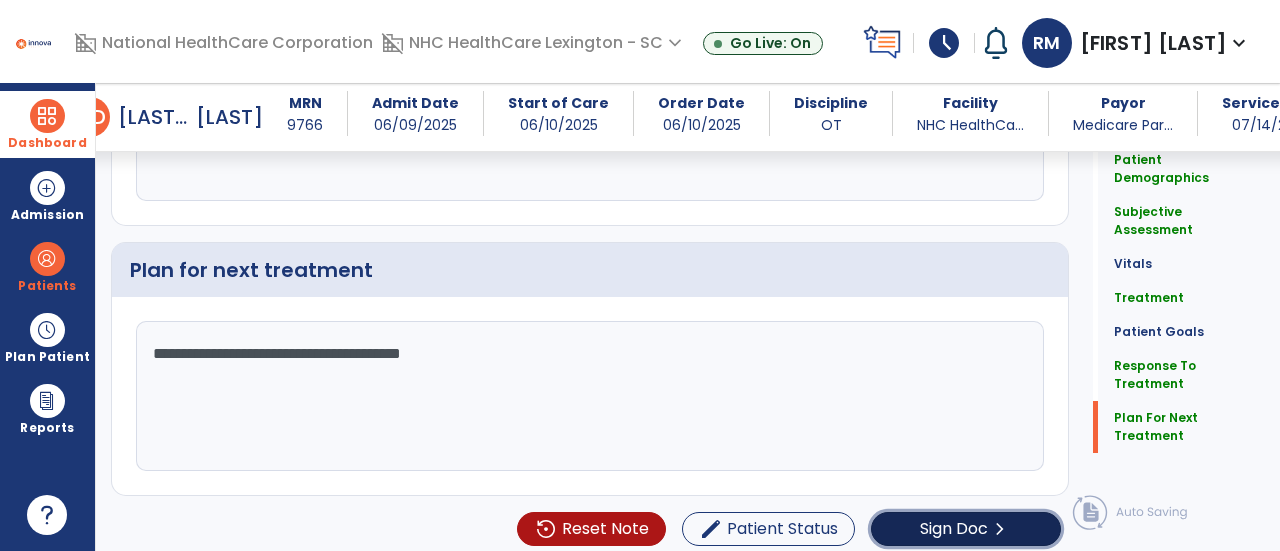 click on "Sign Doc  chevron_right" 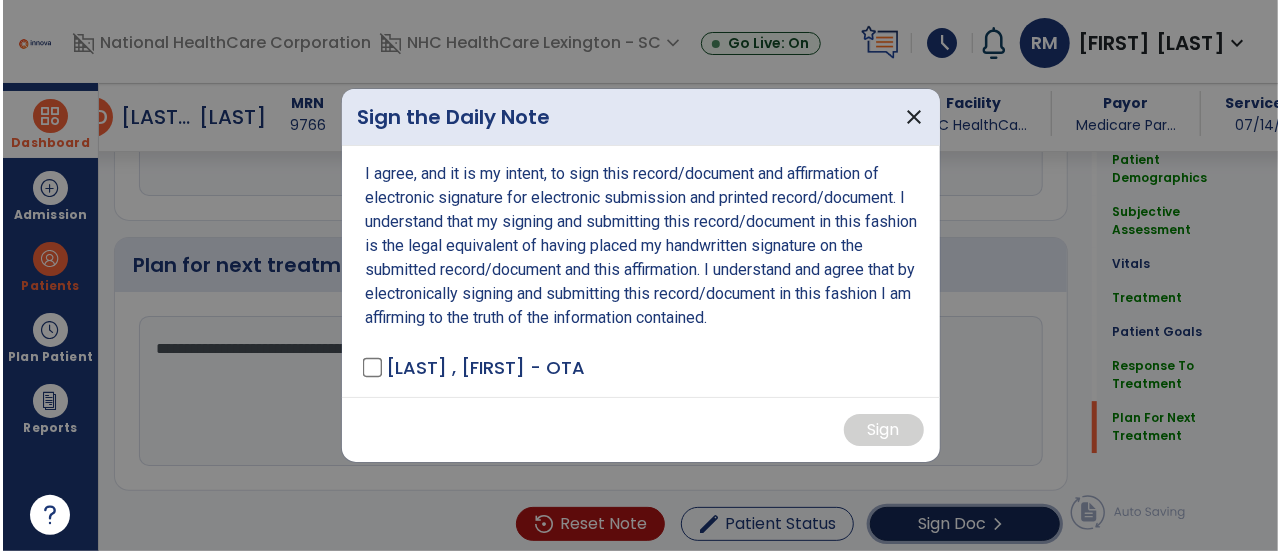 scroll, scrollTop: 2972, scrollLeft: 0, axis: vertical 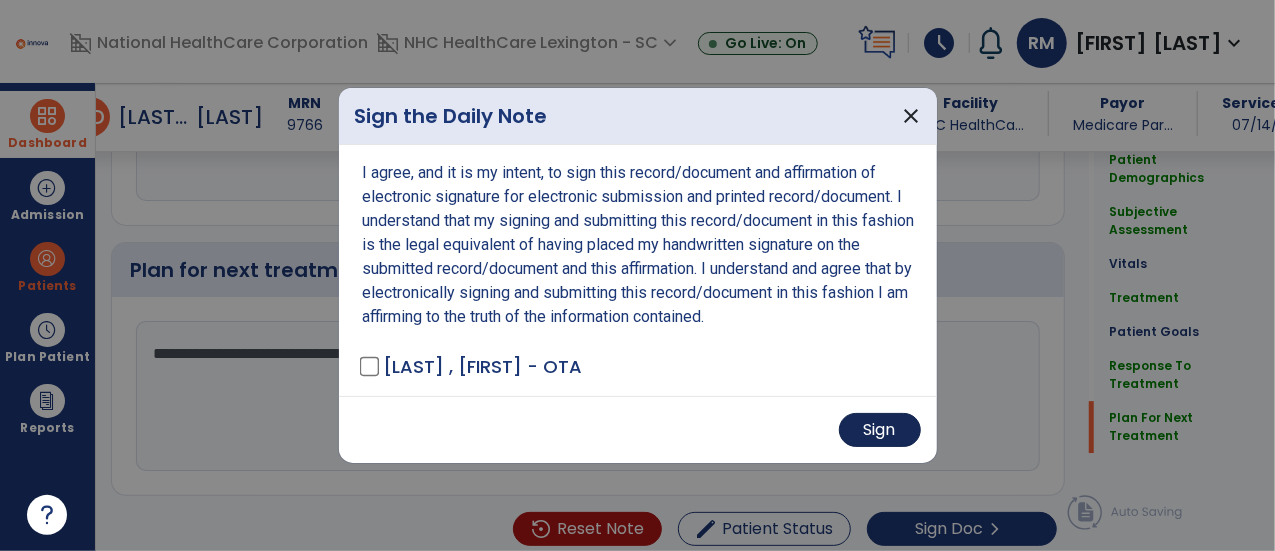 click on "Sign" at bounding box center [880, 430] 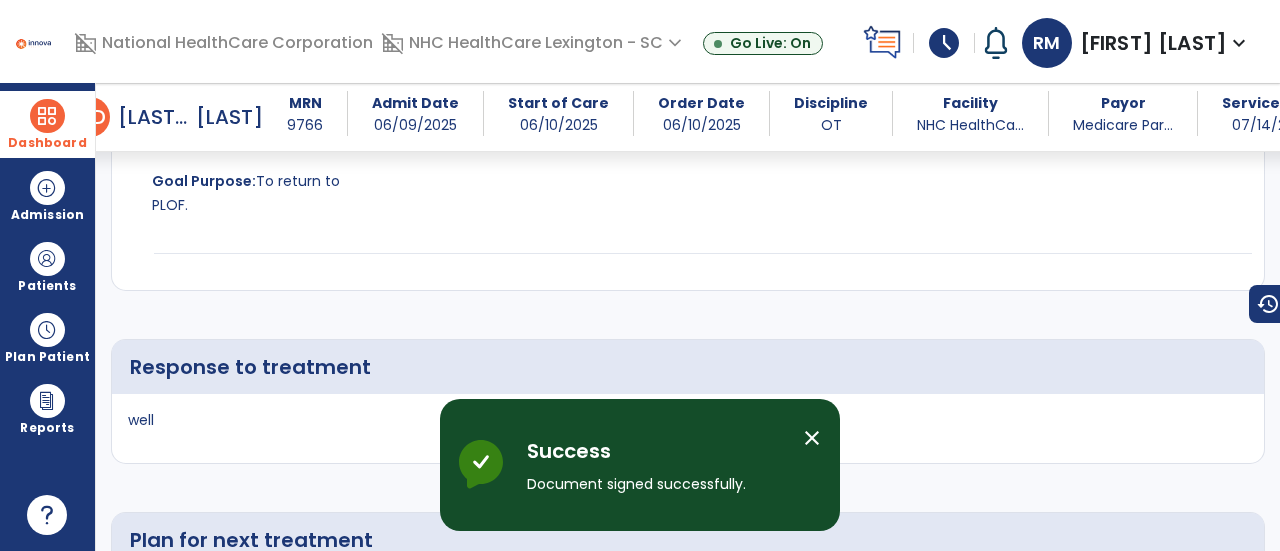 scroll, scrollTop: 4403, scrollLeft: 0, axis: vertical 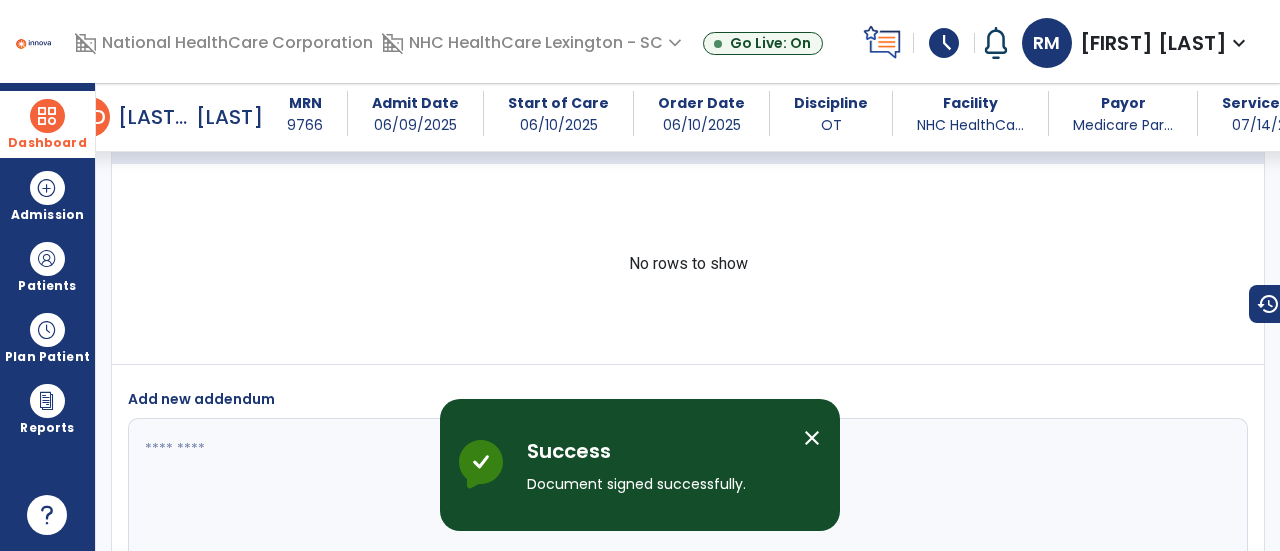 click on "Dashboard" at bounding box center [47, 124] 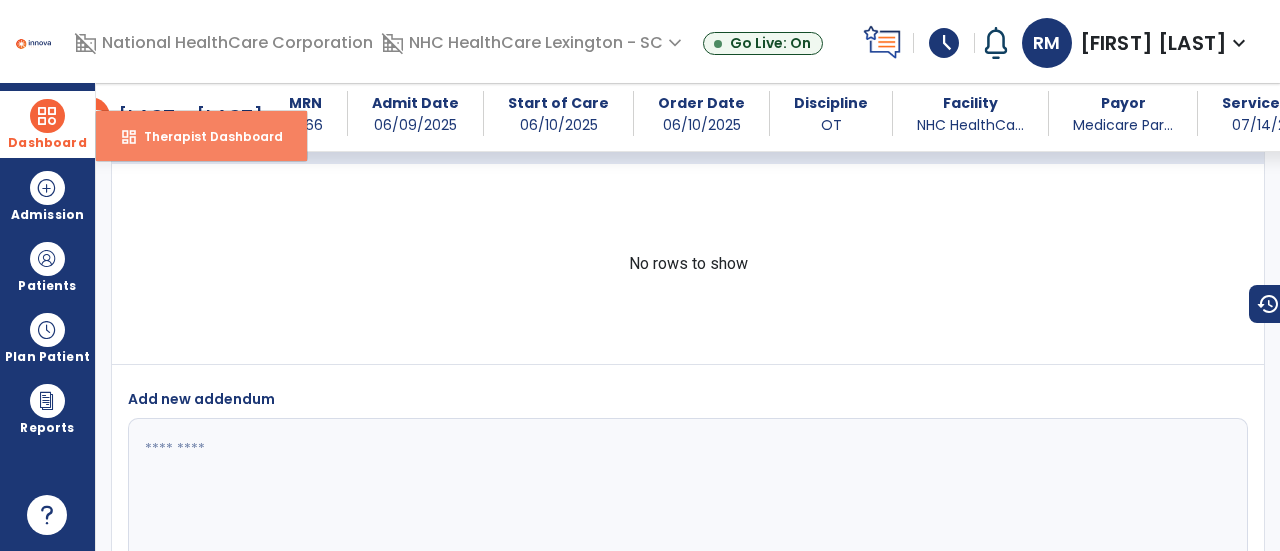 click on "dashboard  Therapist Dashboard" at bounding box center (201, 136) 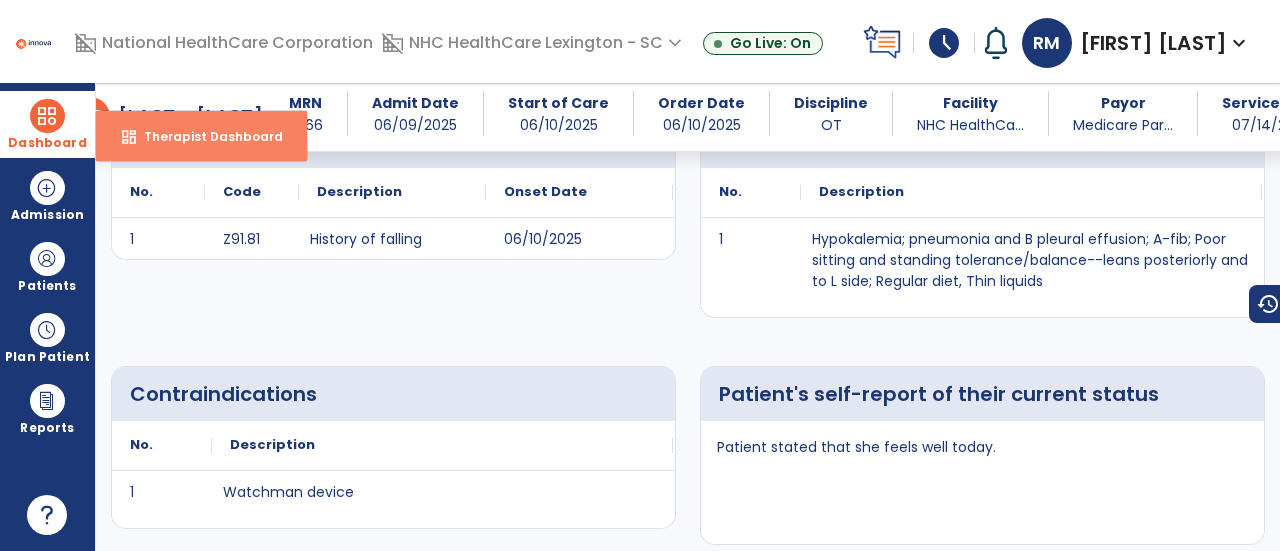 select on "****" 